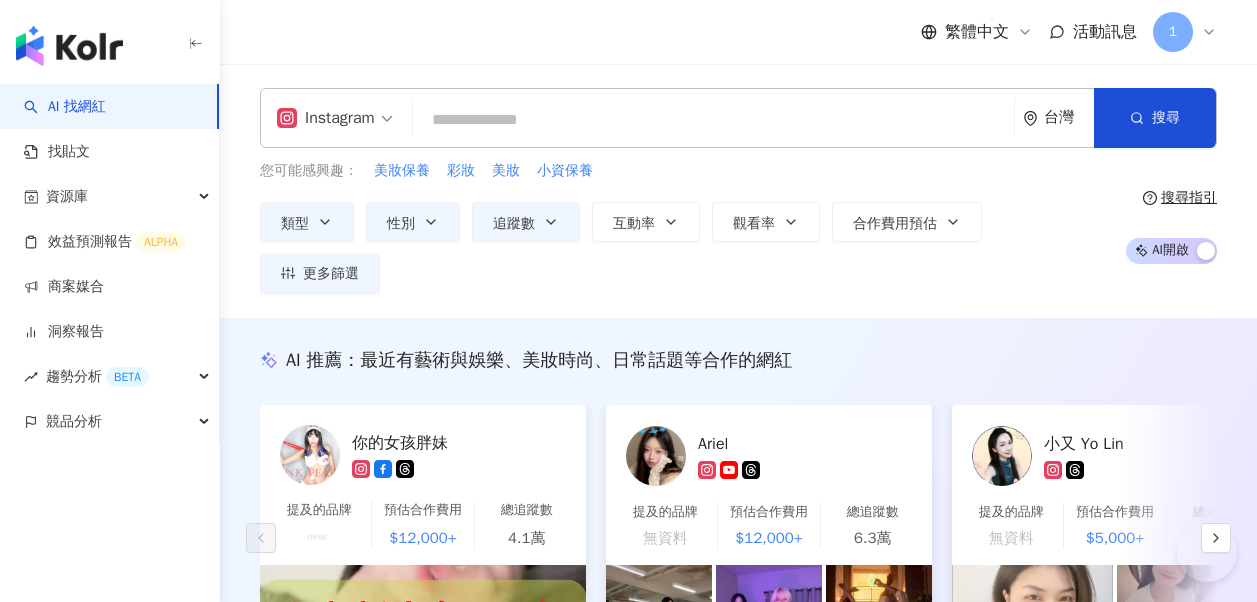 scroll, scrollTop: 4701, scrollLeft: 0, axis: vertical 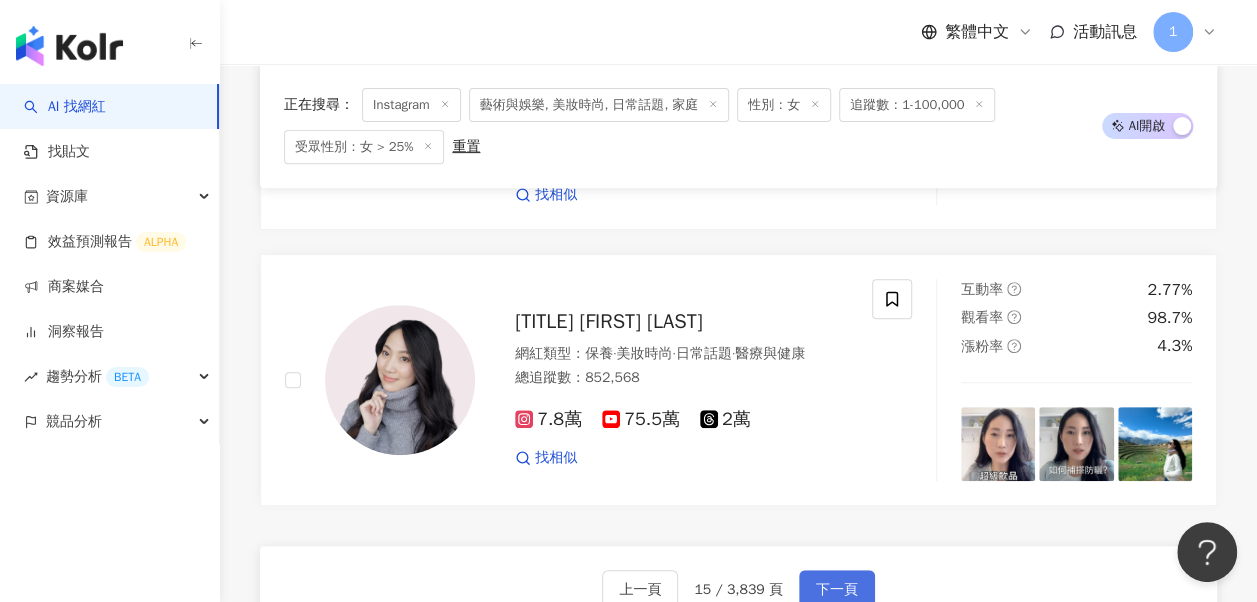 click on "下一頁" at bounding box center (837, 590) 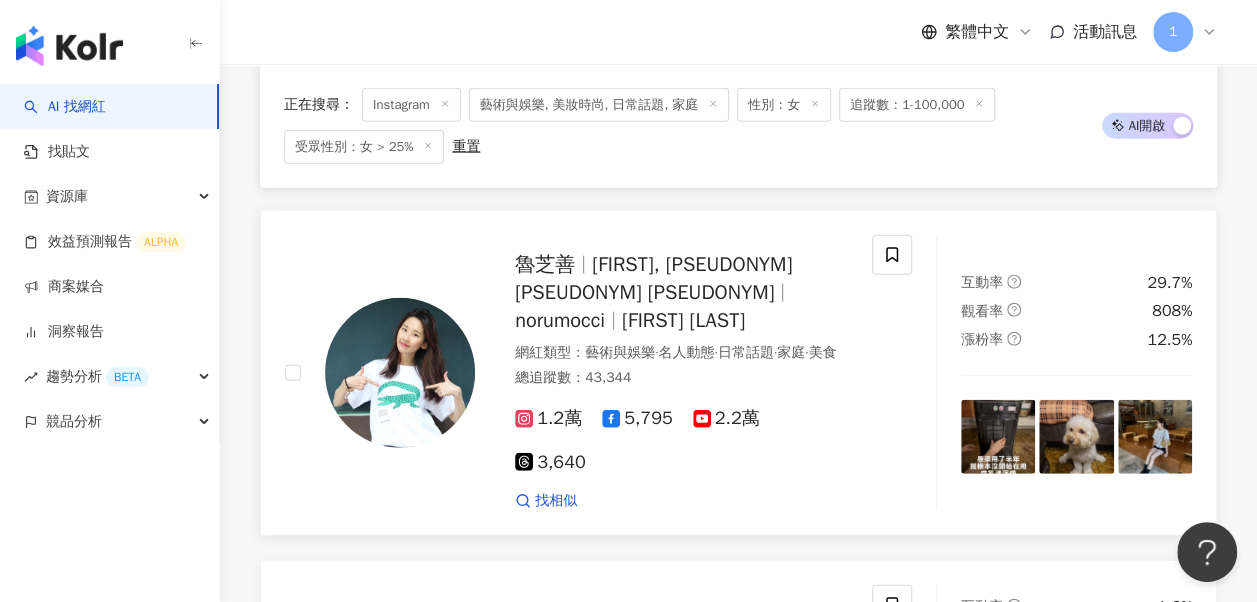 scroll, scrollTop: 2200, scrollLeft: 0, axis: vertical 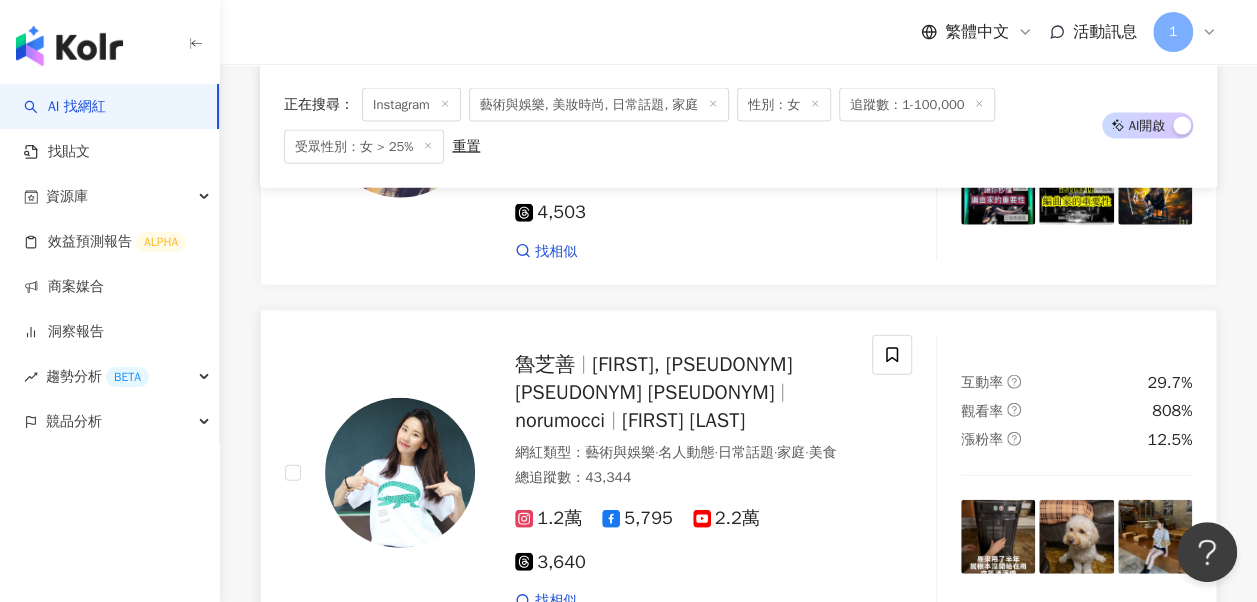 click on "RHO JI SUN,노루모찌의 작은 방 대만vlog" at bounding box center [653, 378] 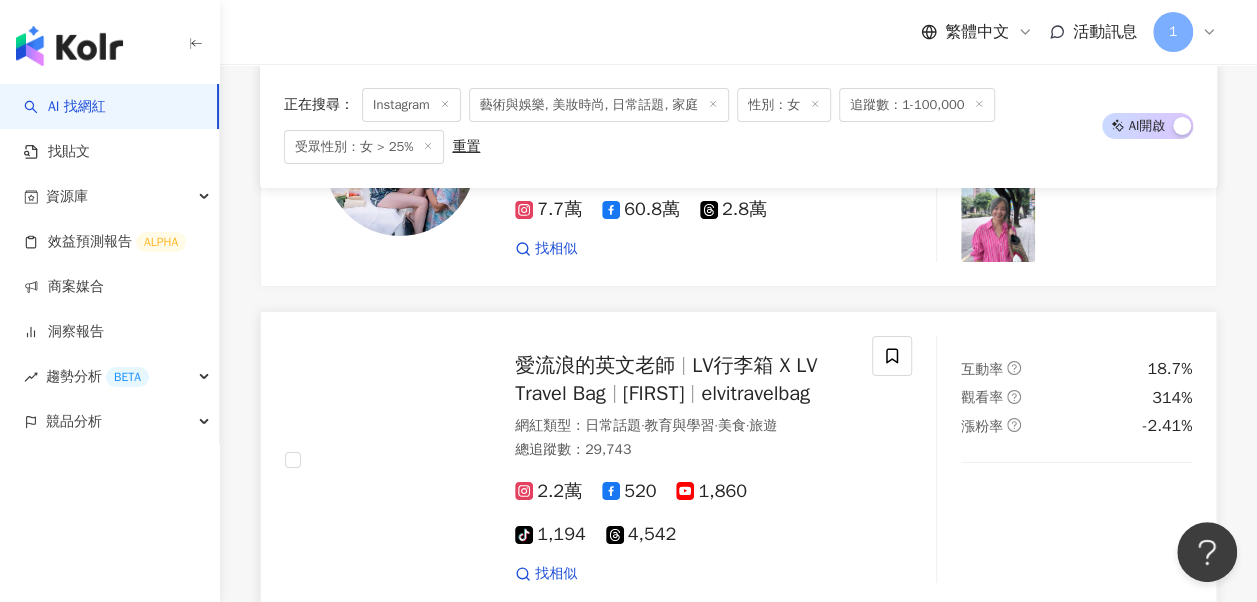 scroll, scrollTop: 3500, scrollLeft: 0, axis: vertical 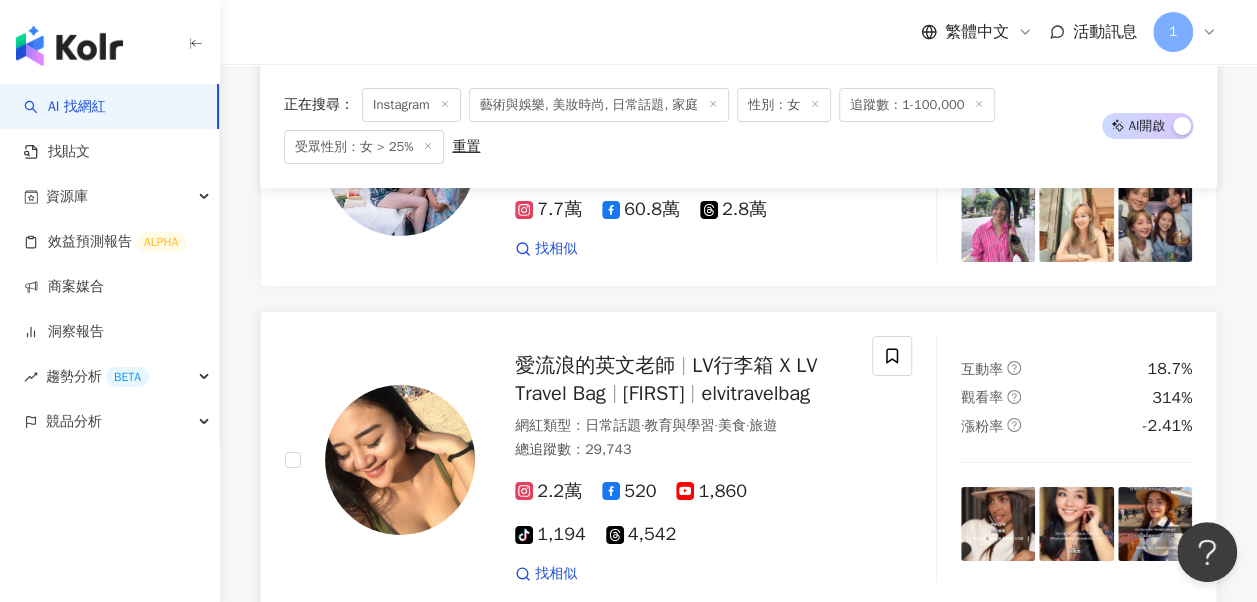 click on "LV行李箱 X LV Travel Bag" at bounding box center (666, 379) 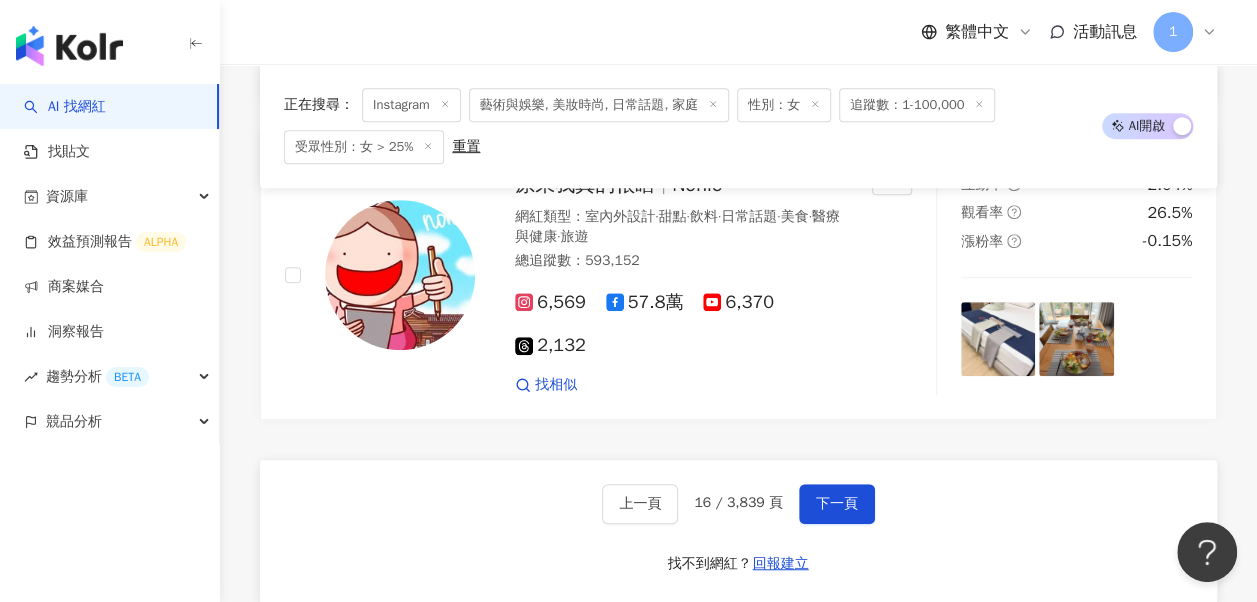 scroll, scrollTop: 4100, scrollLeft: 0, axis: vertical 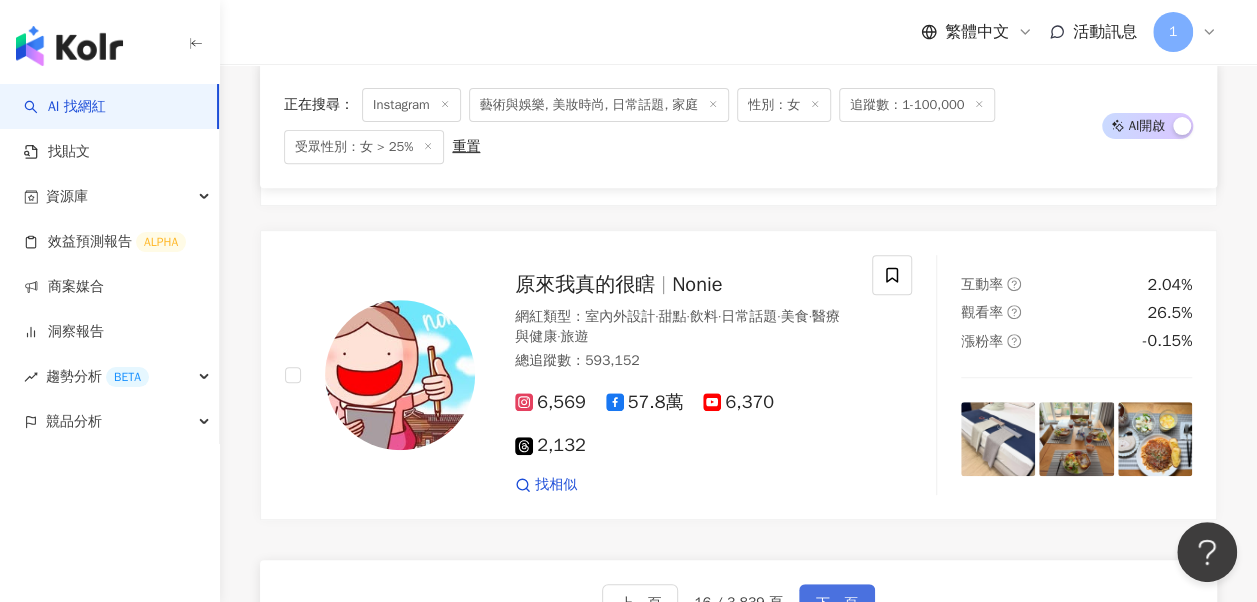 click on "下一頁" at bounding box center (837, 604) 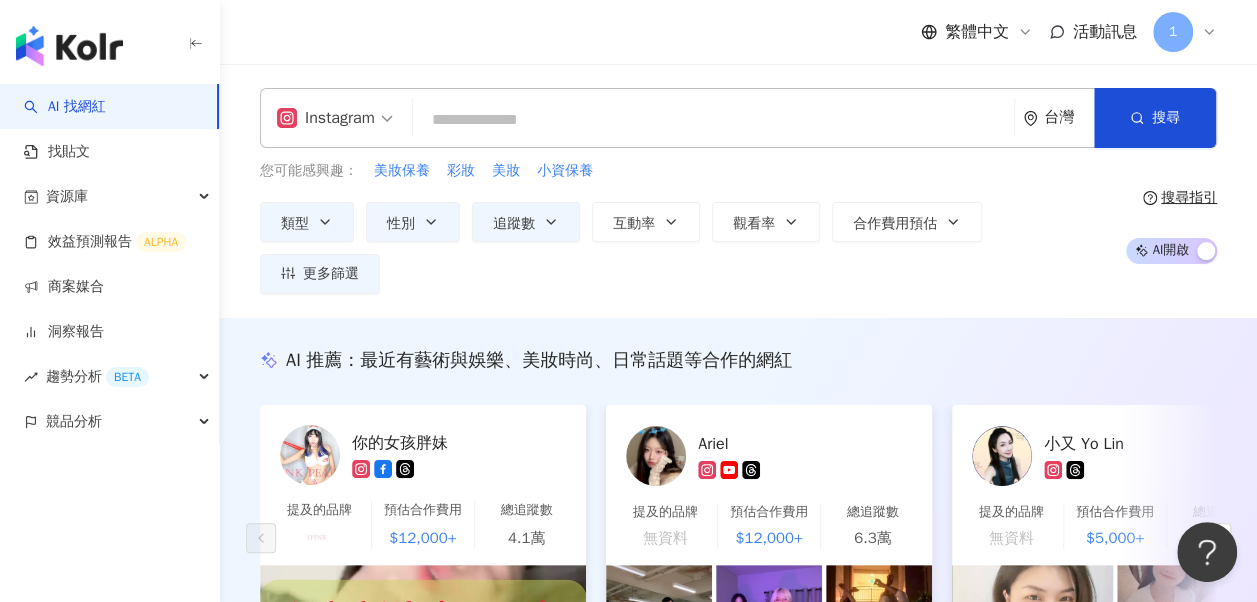 scroll, scrollTop: 700, scrollLeft: 0, axis: vertical 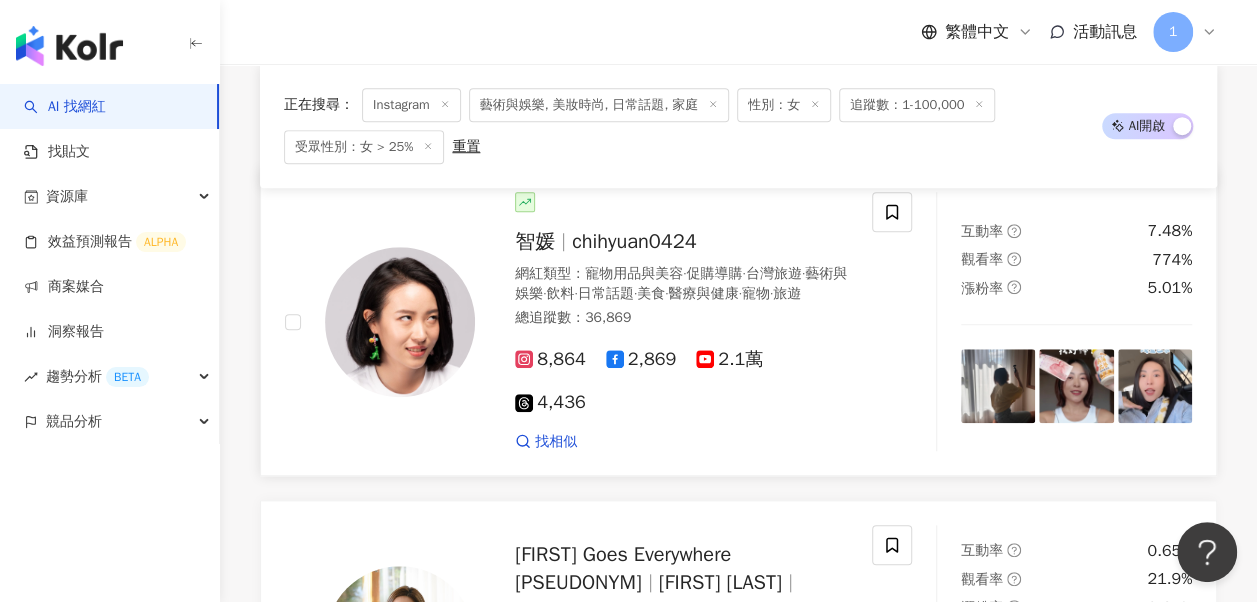 click on "找相似" at bounding box center [681, 442] 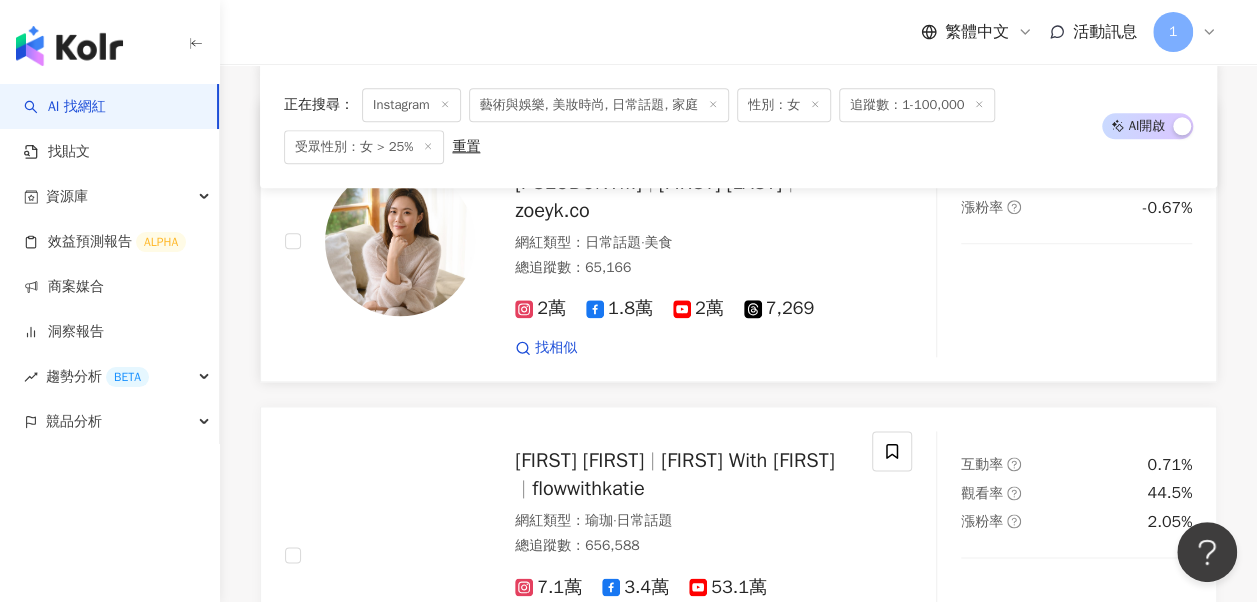 scroll, scrollTop: 900, scrollLeft: 0, axis: vertical 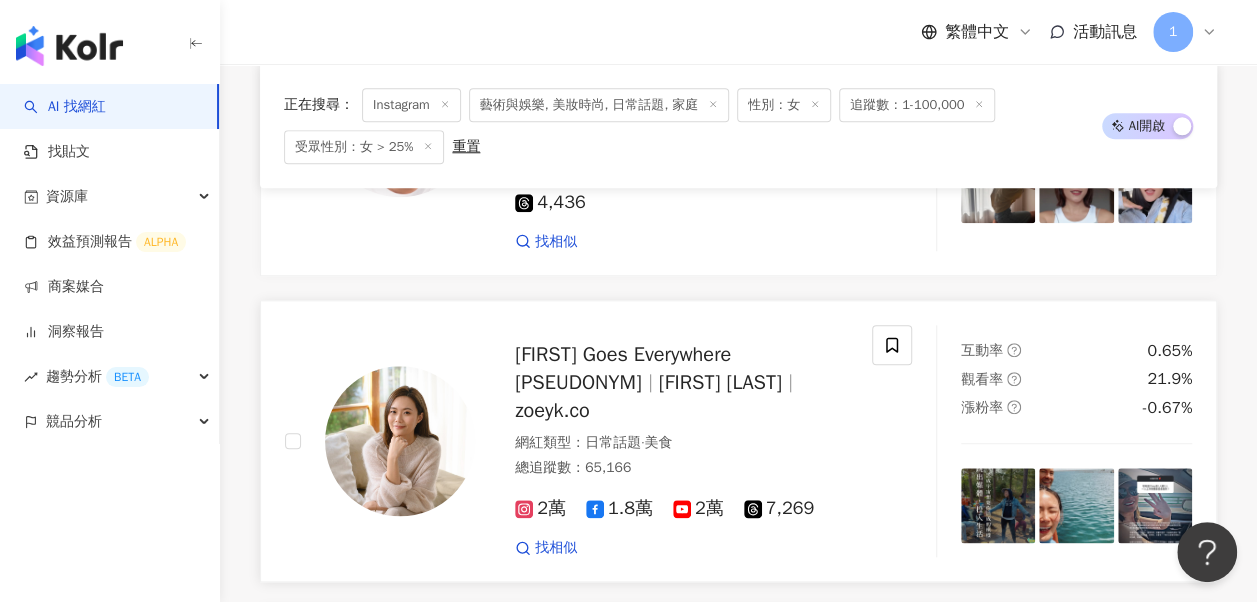click on "Zoey Goes Everywhere 佐依" at bounding box center [623, 368] 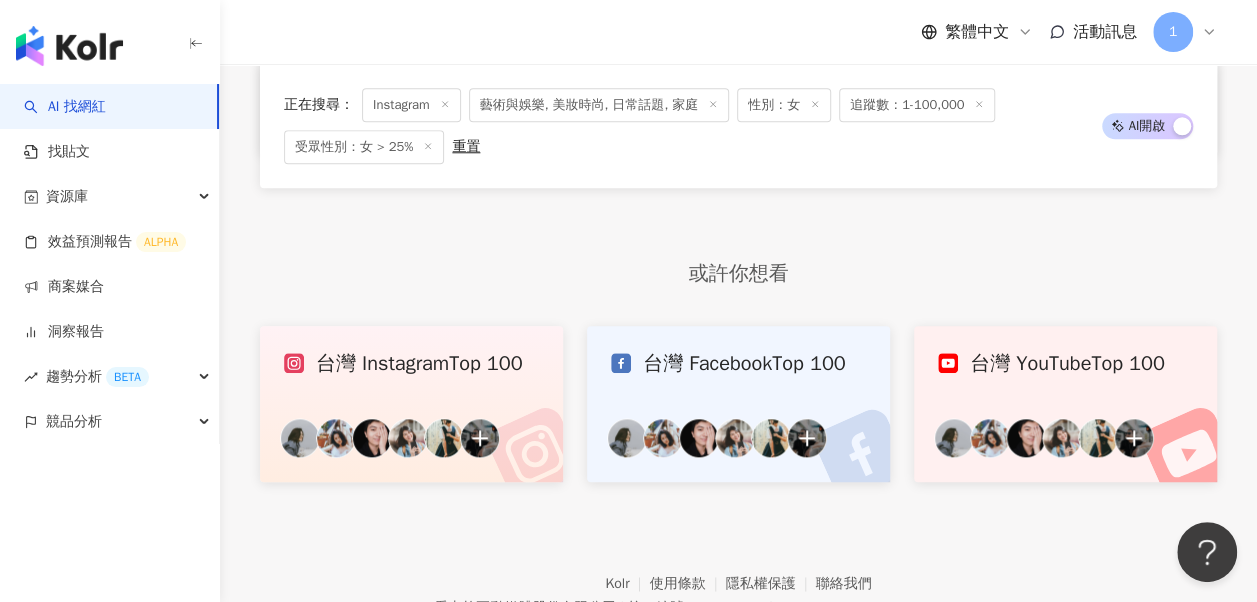 scroll, scrollTop: 4200, scrollLeft: 0, axis: vertical 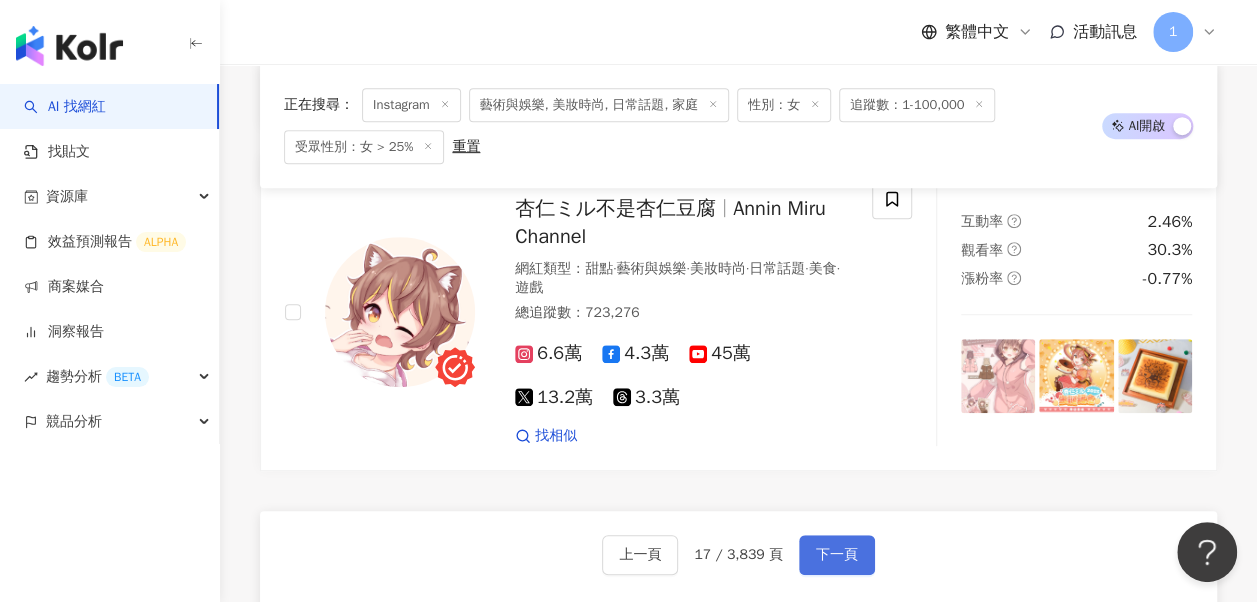 click on "下一頁" at bounding box center [837, 555] 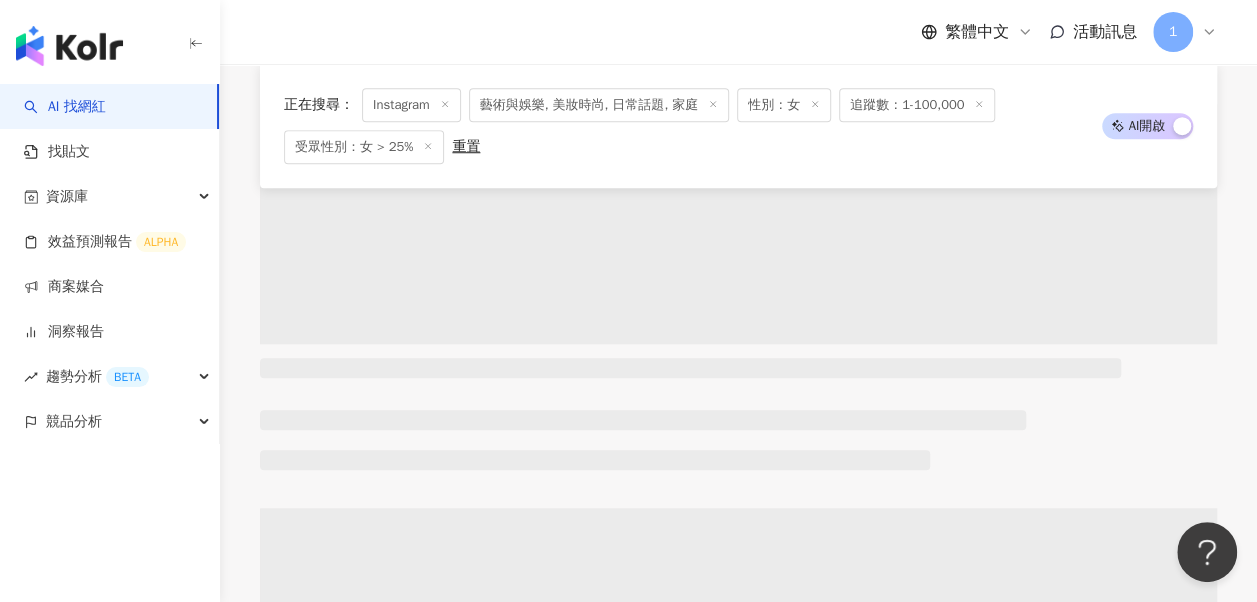 scroll, scrollTop: 563, scrollLeft: 0, axis: vertical 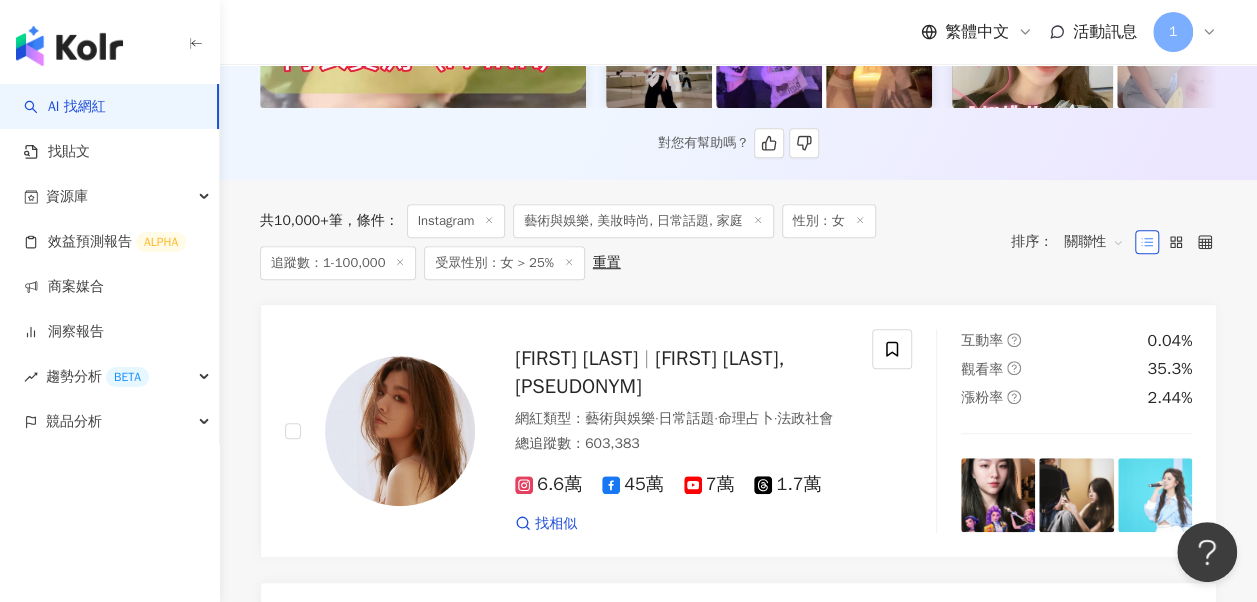 click on "AI 推薦 ： 最近有藝術與娛樂、美妝時尚、日常話題等合作的網紅 你的女孩胖妹 提及的品牌 預估合作費用 $12,000+ 總追蹤數 4.1萬 Ariel 提及的品牌 無資料 預估合作費用 $12,000+ 總追蹤數 6.3萬 小又 Yo Lin 提及的品牌 無資料 預估合作費用 $5,000+ 總追蹤數 2.8萬 Joanna 提及的品牌 無資料 預估合作費用 $5,000+ 總追蹤數 1.8萬 C 提及的品牌 無資料 預估合作費用 $12,000+ 總追蹤數 5萬 近期無商業合作貼文 zeroyalblue 提及的品牌 無資料 預估合作費用 $1,000+ 總追蹤數 6,159 3 提及的品牌 無資料 預估合作費用 $5,000+ 總追蹤數 1.7萬 近期無商業合作貼文 荒姨 提及的品牌 無資料 預估合作費用 $28,000+ 總追蹤數 22.6萬 ruuuuna____ 提及的品牌 無資料 預估合作費用 $5,000+ 總追蹤數 2.4萬 近期無商業合作貼文 HoNey MiCo 蜜糖米可 提及的品牌 預估合作費用 $28,000+ 總追蹤數 13.7萬 Taobaby 提及的品牌 無資料" at bounding box center [738, -29] 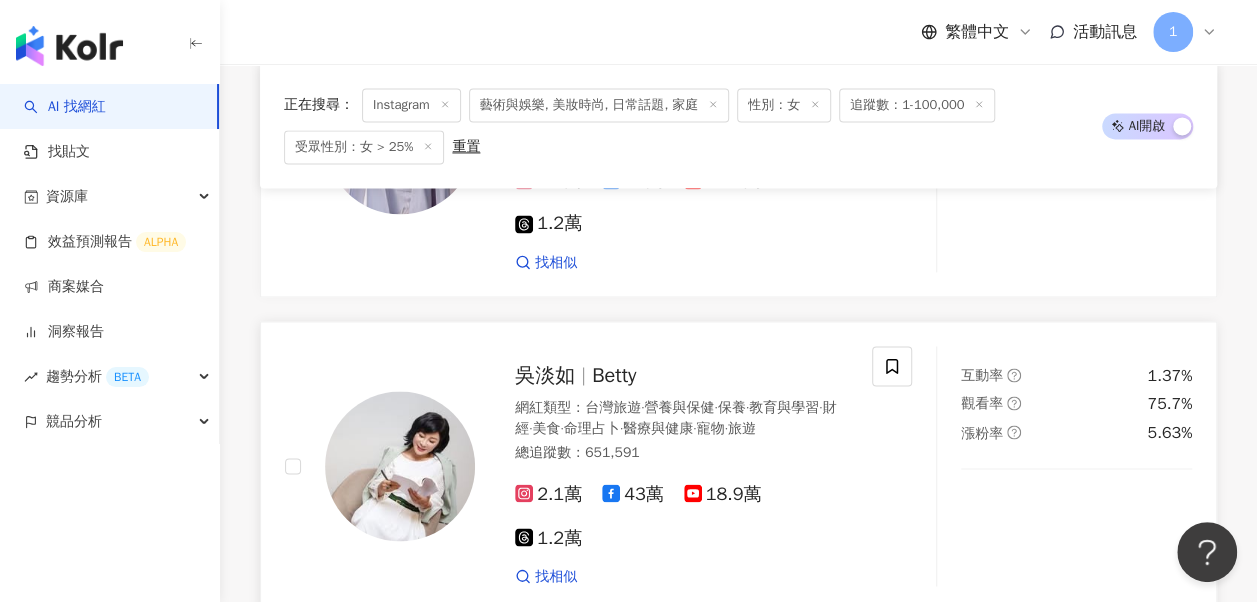 scroll, scrollTop: 1563, scrollLeft: 0, axis: vertical 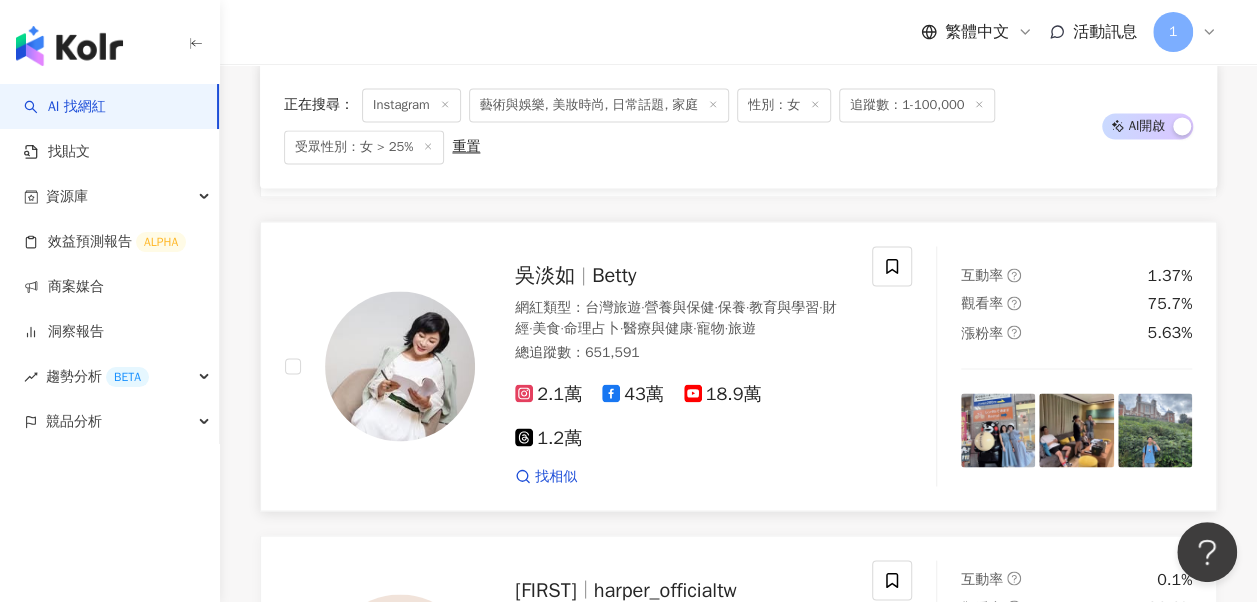 click on "吳淡如" at bounding box center (545, 275) 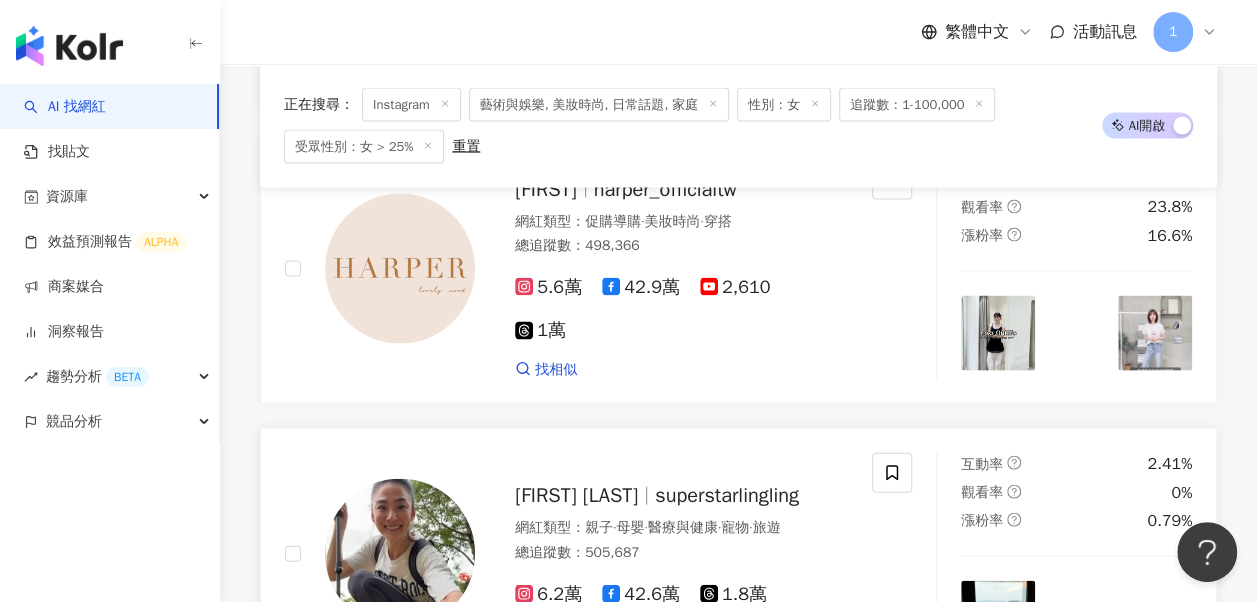 scroll, scrollTop: 2163, scrollLeft: 0, axis: vertical 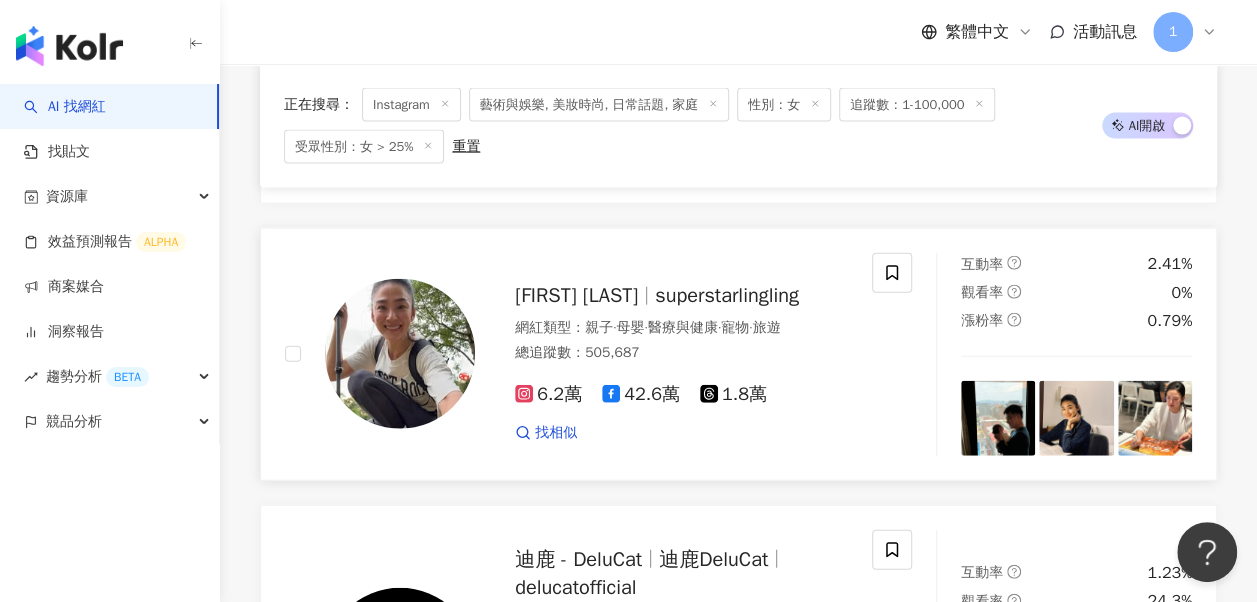 click on "superstarlingling" at bounding box center [727, 295] 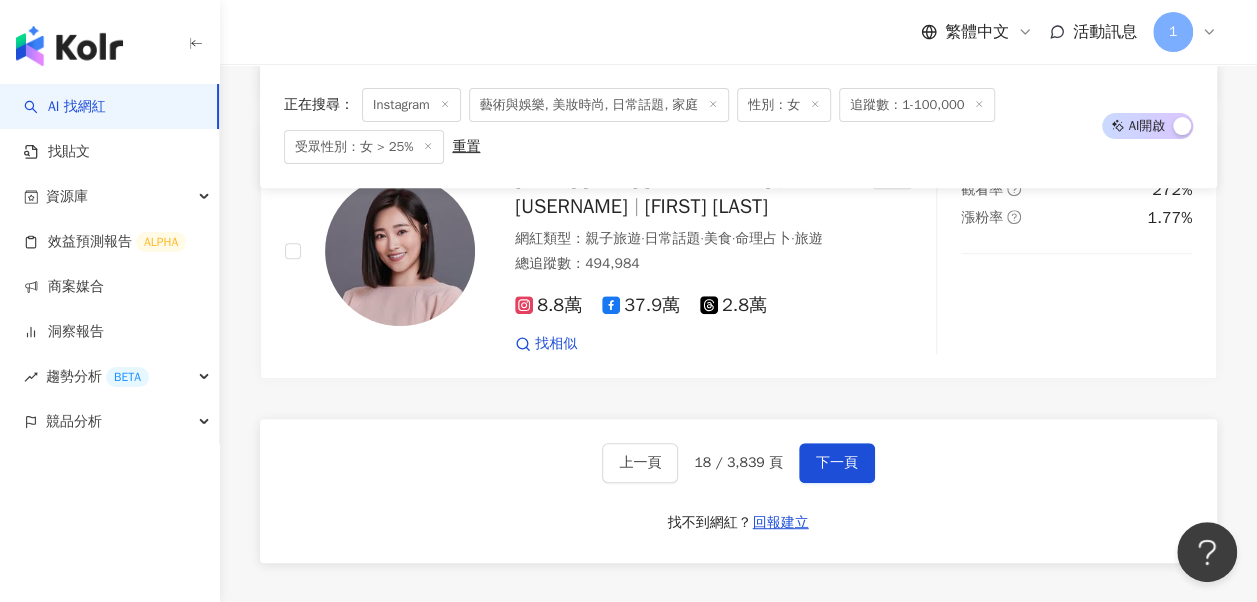 scroll, scrollTop: 4263, scrollLeft: 0, axis: vertical 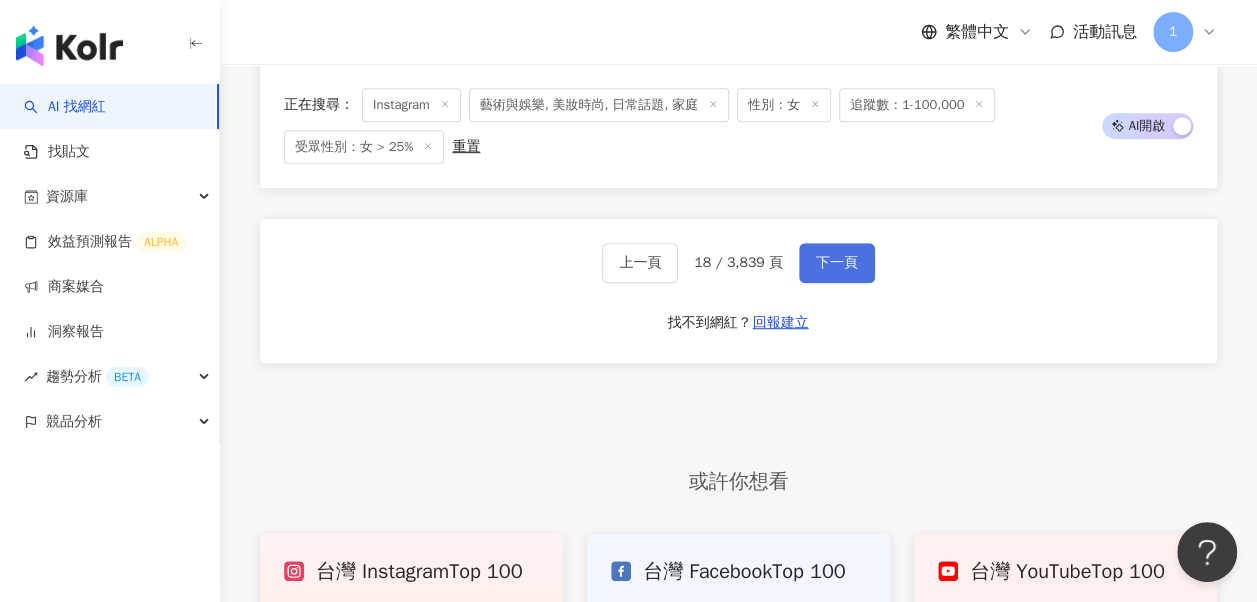 click on "下一頁" at bounding box center (837, 263) 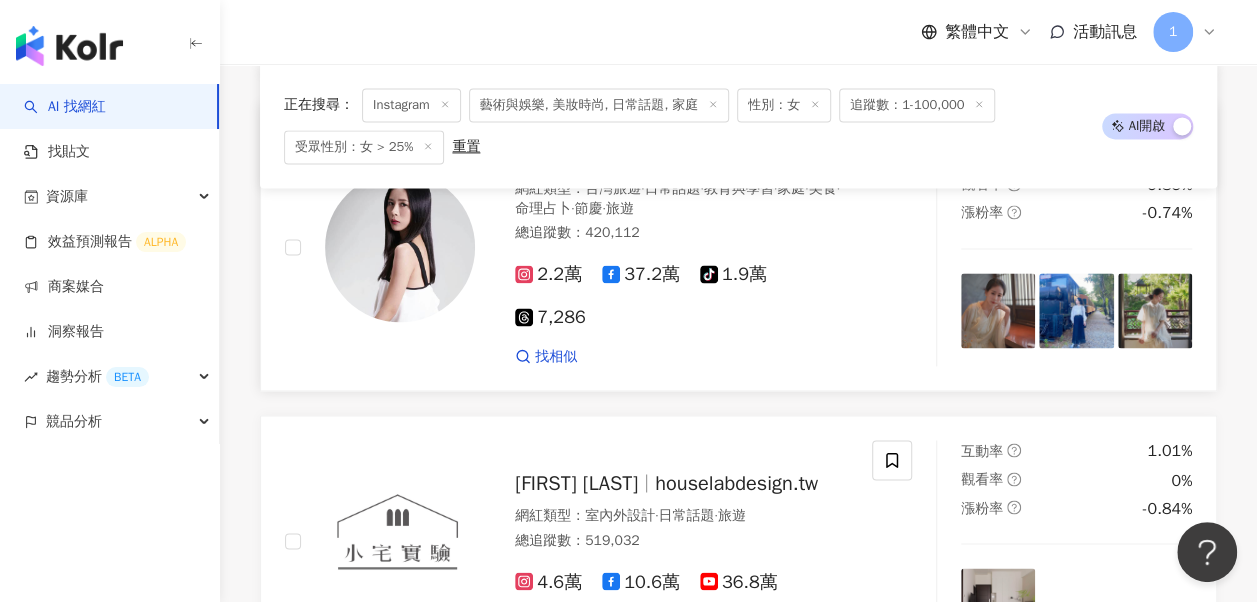 scroll, scrollTop: 1300, scrollLeft: 0, axis: vertical 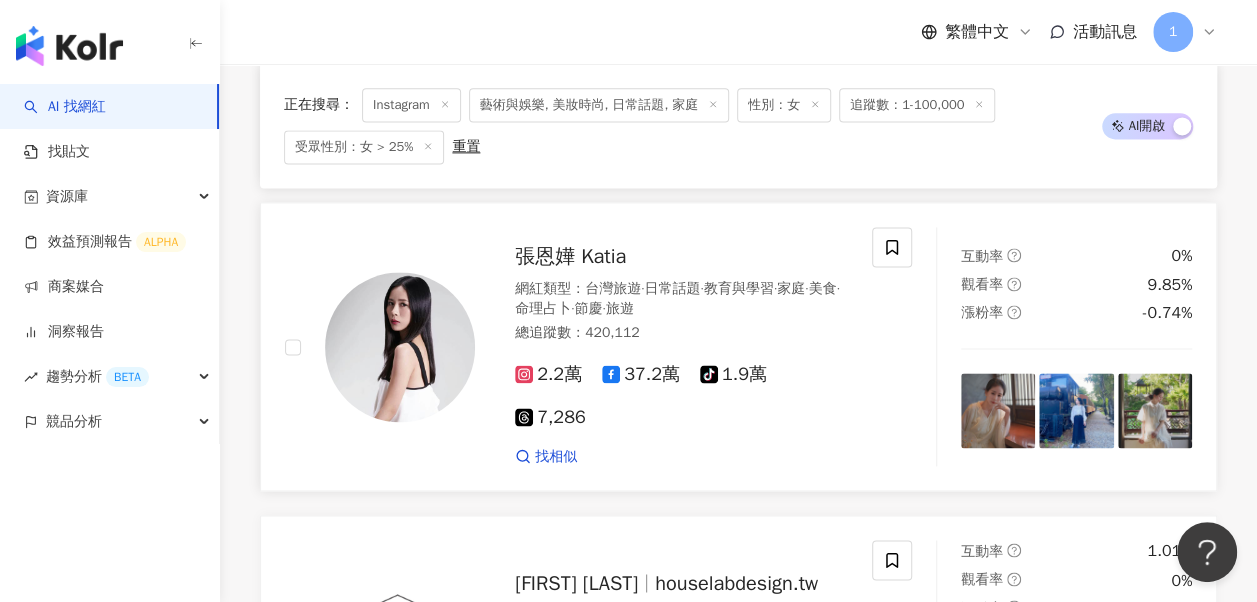 click on "張恩嬅 Katia" at bounding box center (570, 256) 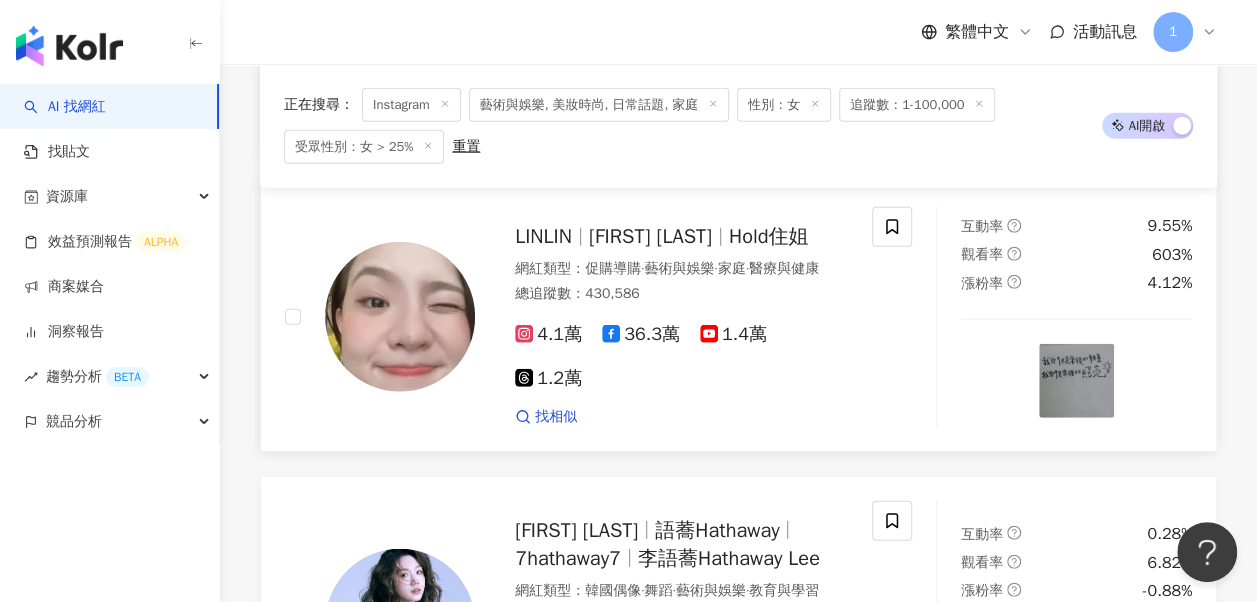 scroll, scrollTop: 2400, scrollLeft: 0, axis: vertical 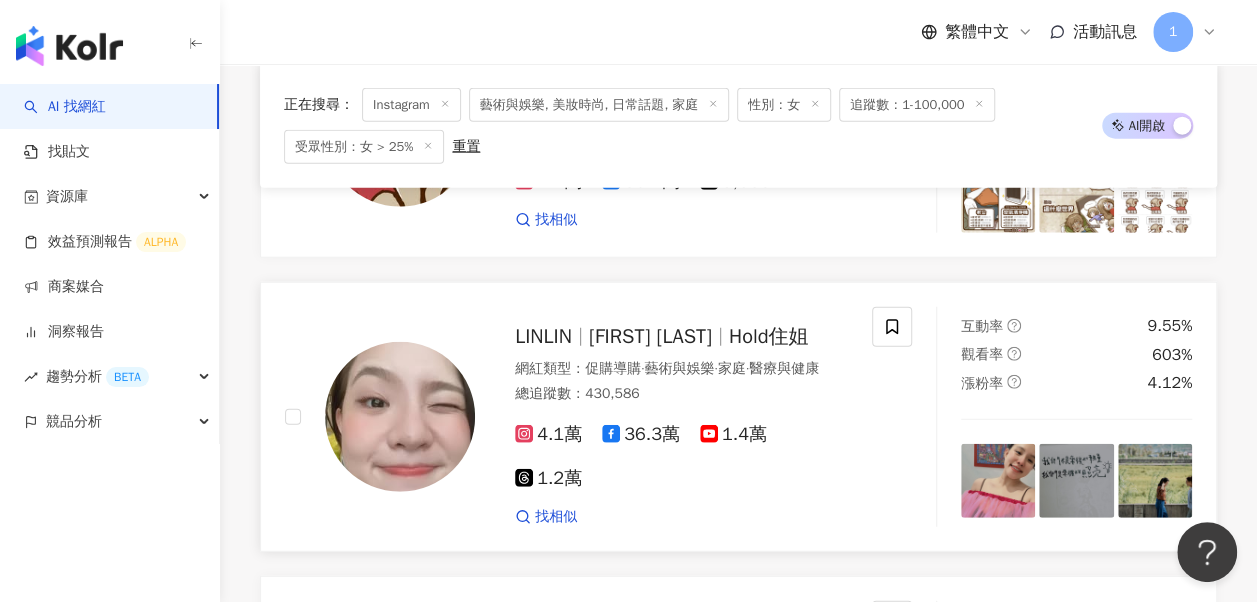 click on "Hold住姐" at bounding box center [769, 336] 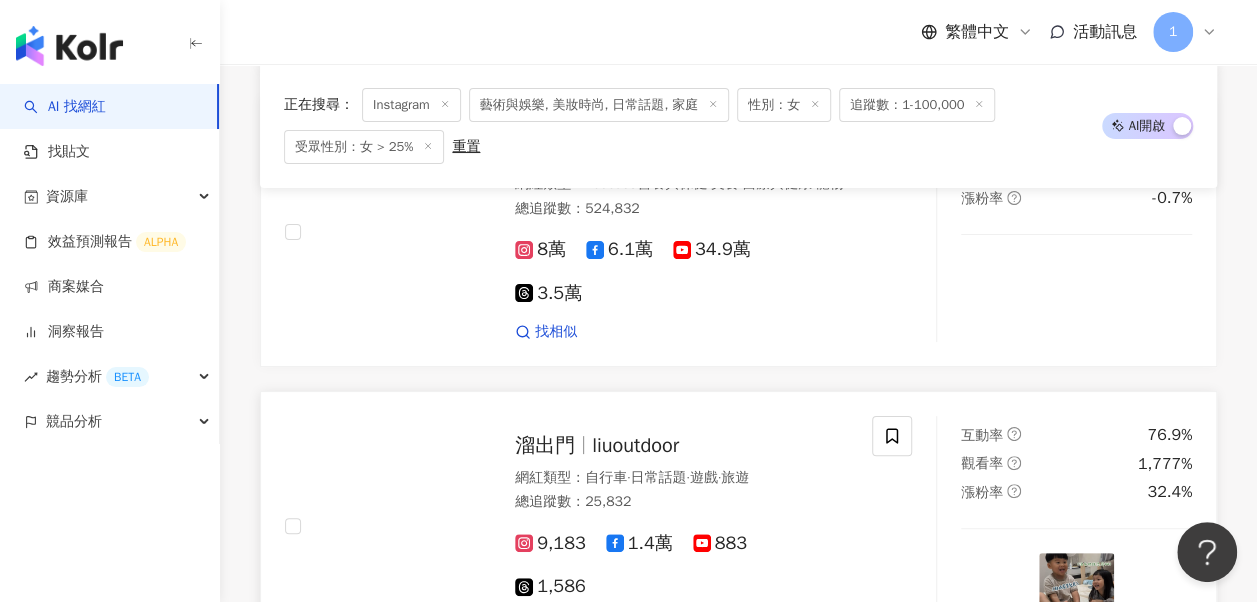 scroll, scrollTop: 4000, scrollLeft: 0, axis: vertical 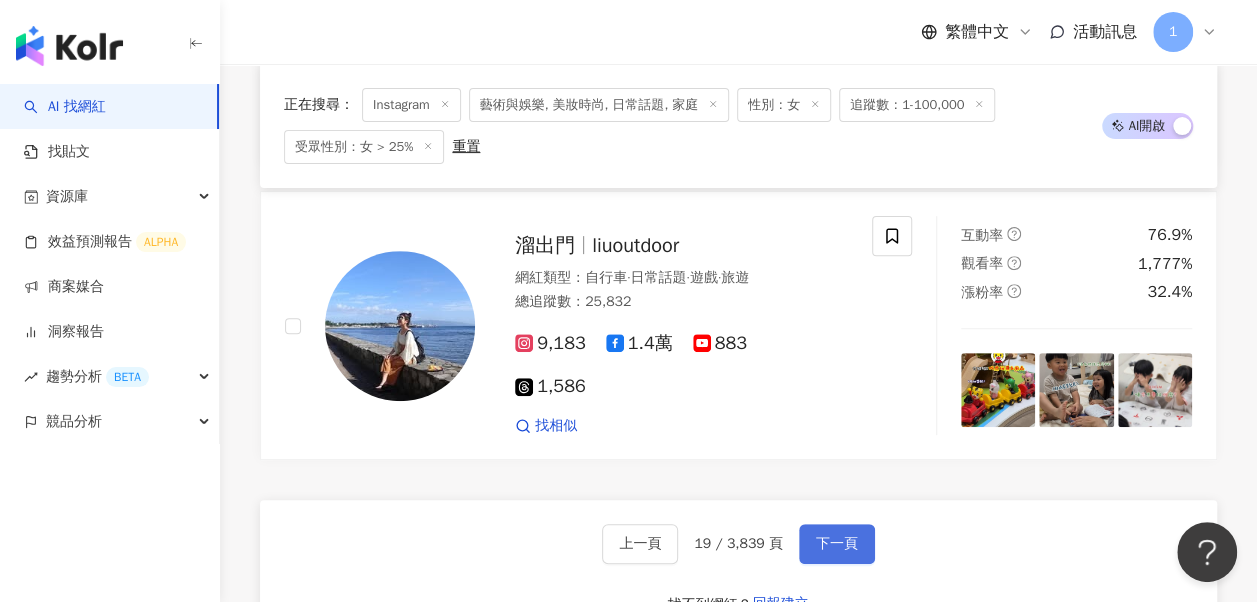 click on "下一頁" at bounding box center (837, 544) 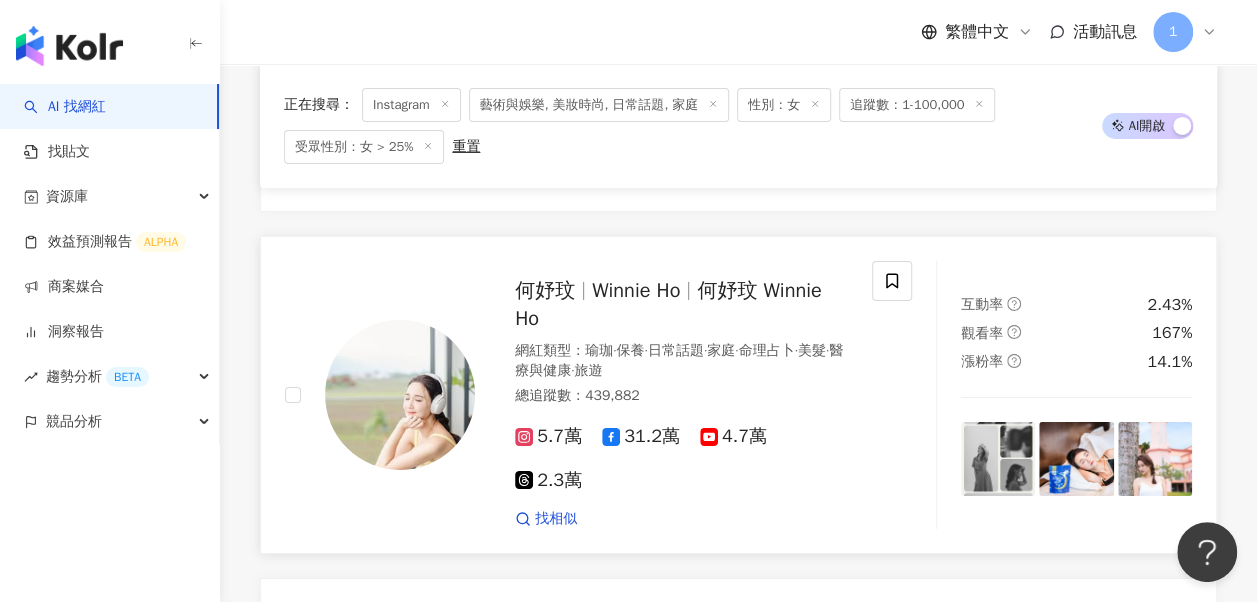 scroll, scrollTop: 3130, scrollLeft: 0, axis: vertical 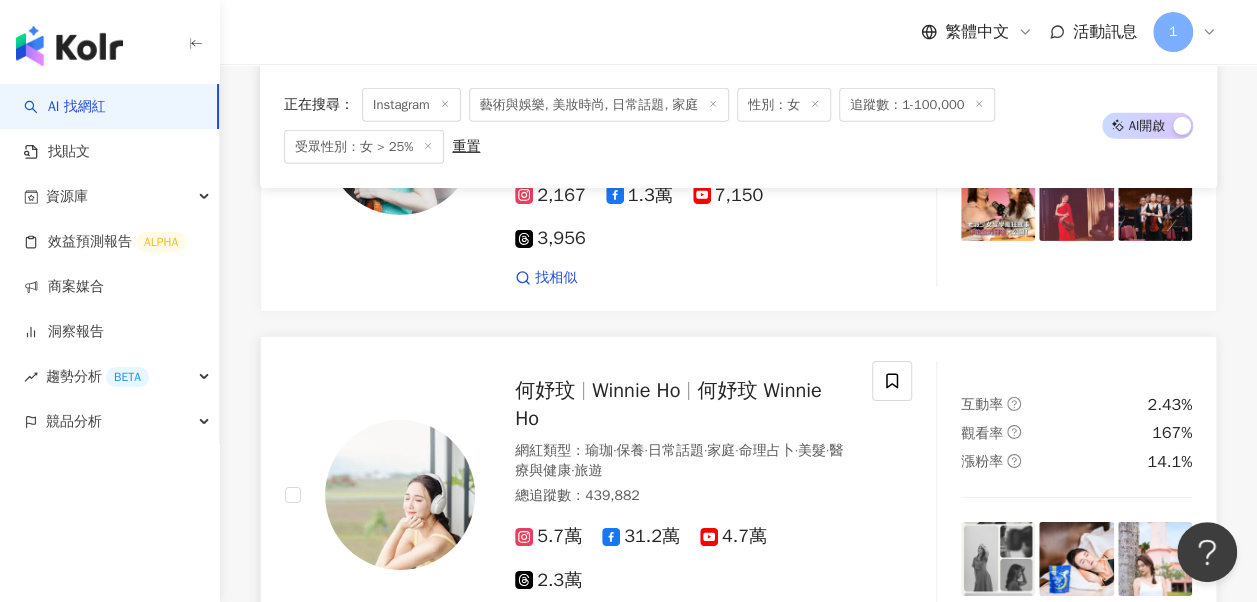 click on "何妤玟 Winnie Ho 何妤玟 Winnie Ho" at bounding box center (681, 405) 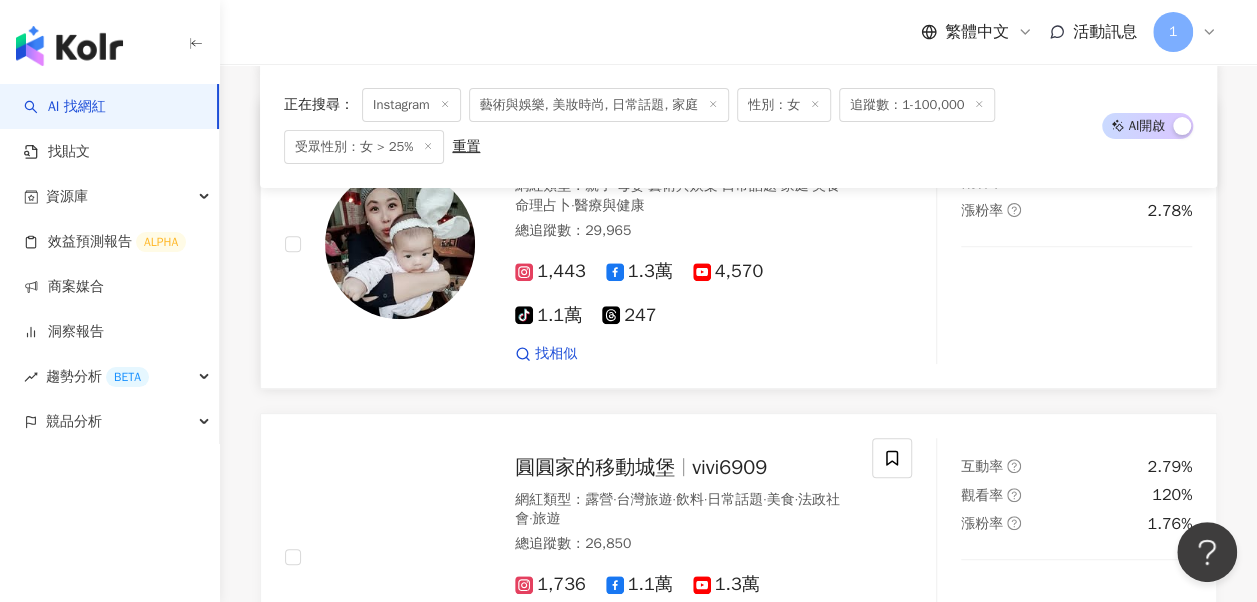 scroll, scrollTop: 4130, scrollLeft: 0, axis: vertical 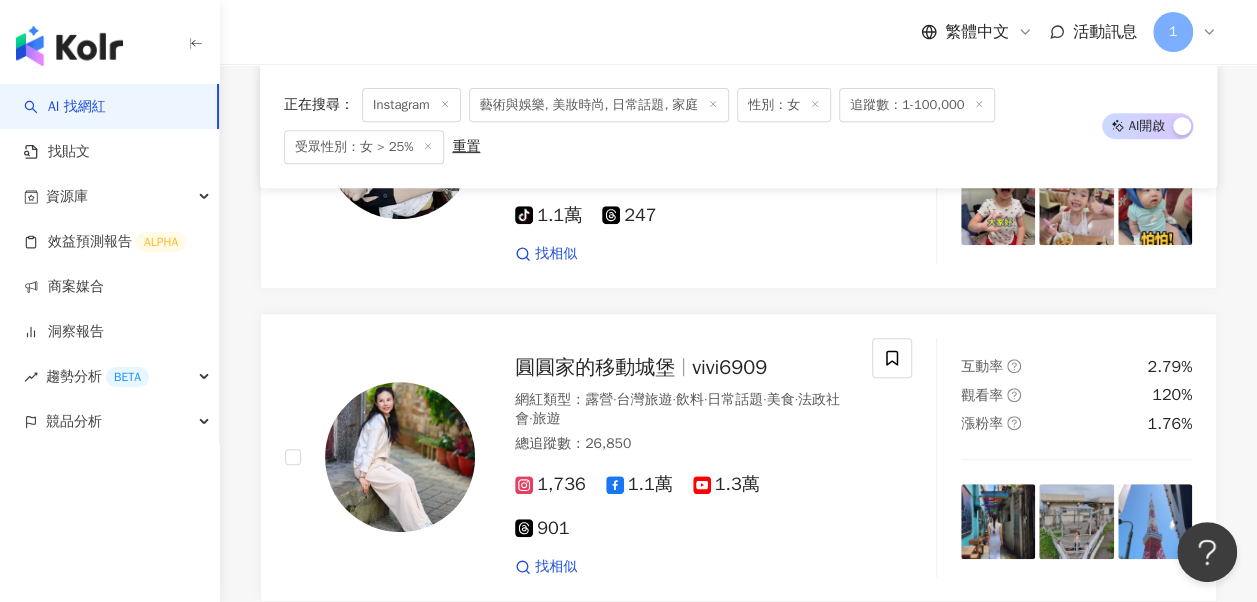 click on "下一頁" at bounding box center (837, 686) 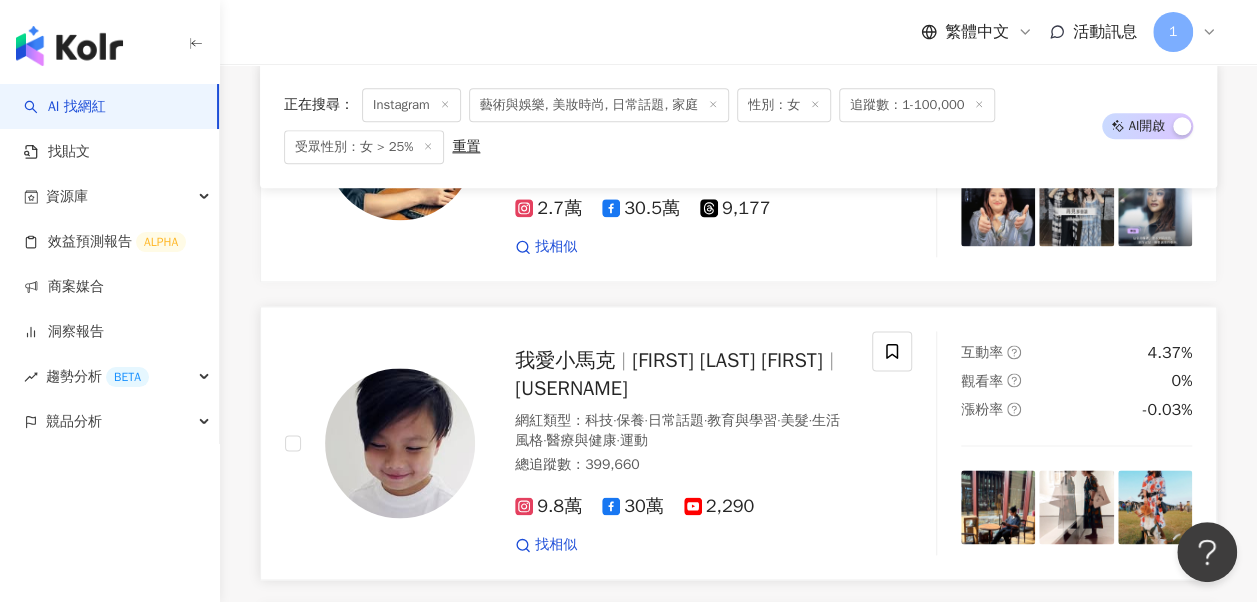 scroll, scrollTop: 800, scrollLeft: 0, axis: vertical 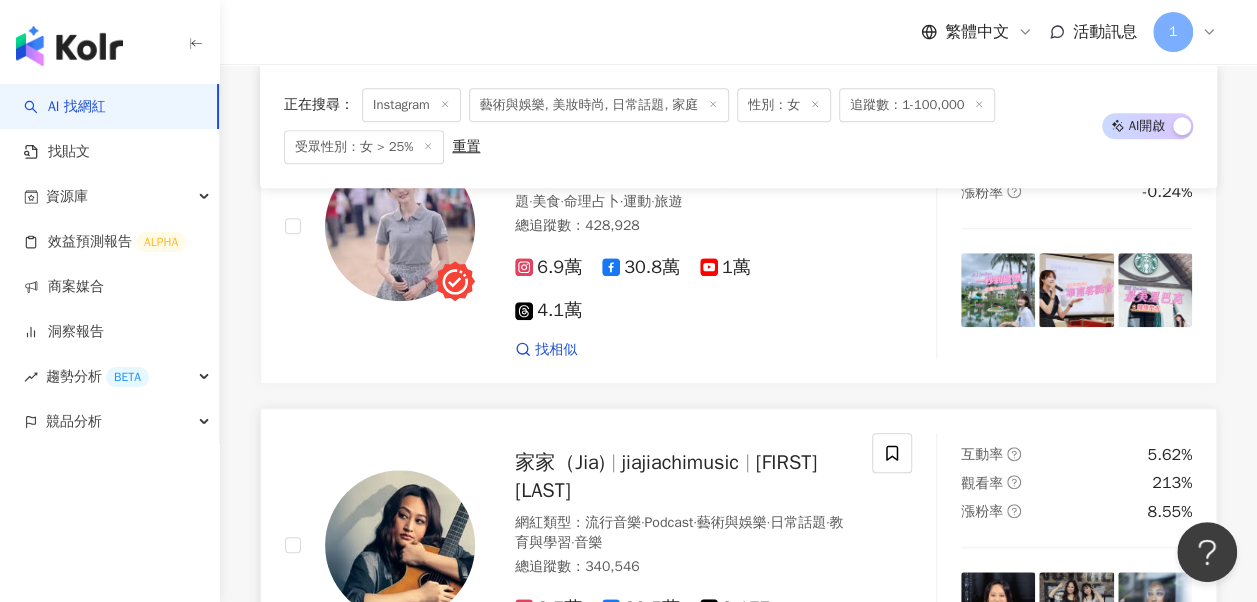 click on "jiajiachimusic" at bounding box center [680, 462] 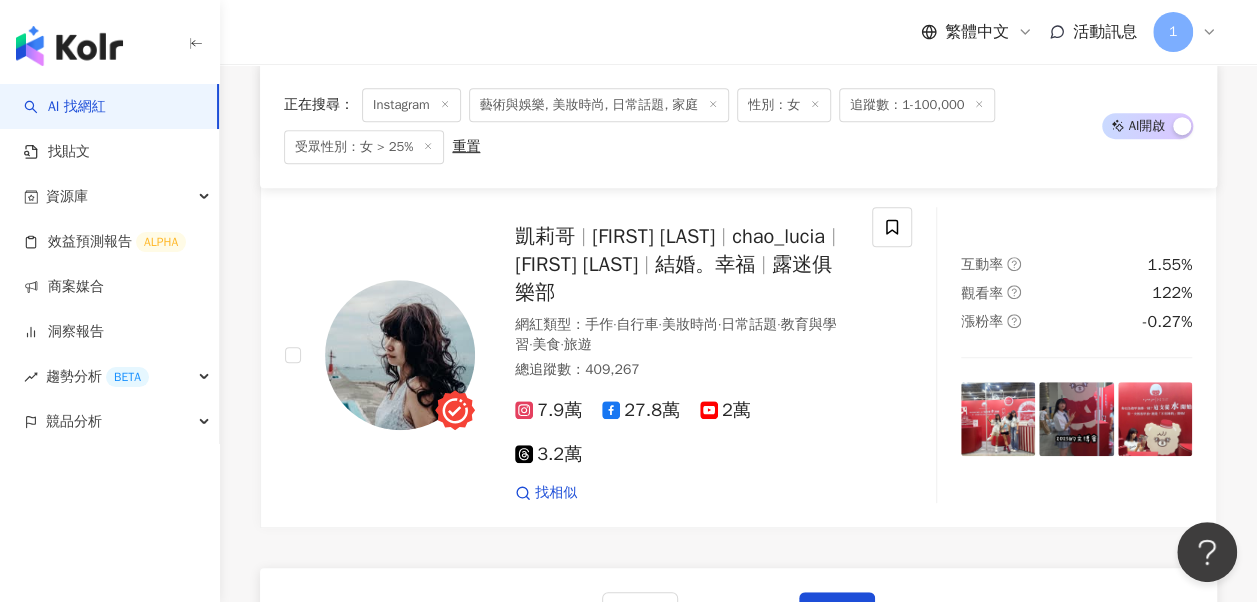 scroll, scrollTop: 4400, scrollLeft: 0, axis: vertical 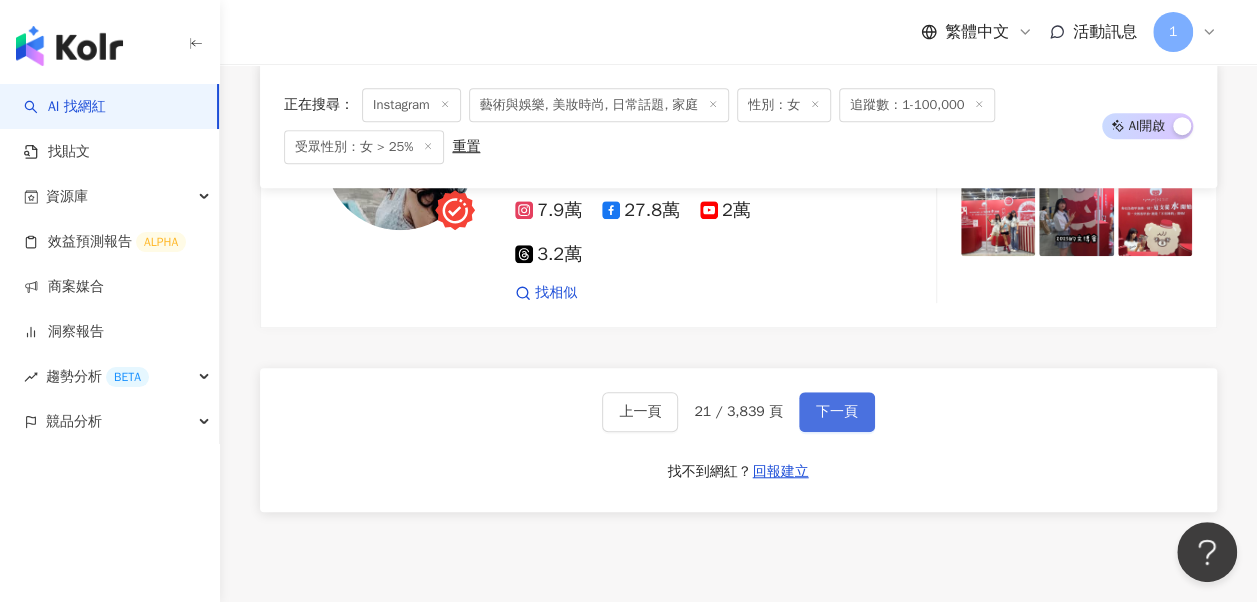 click on "下一頁" at bounding box center (837, 412) 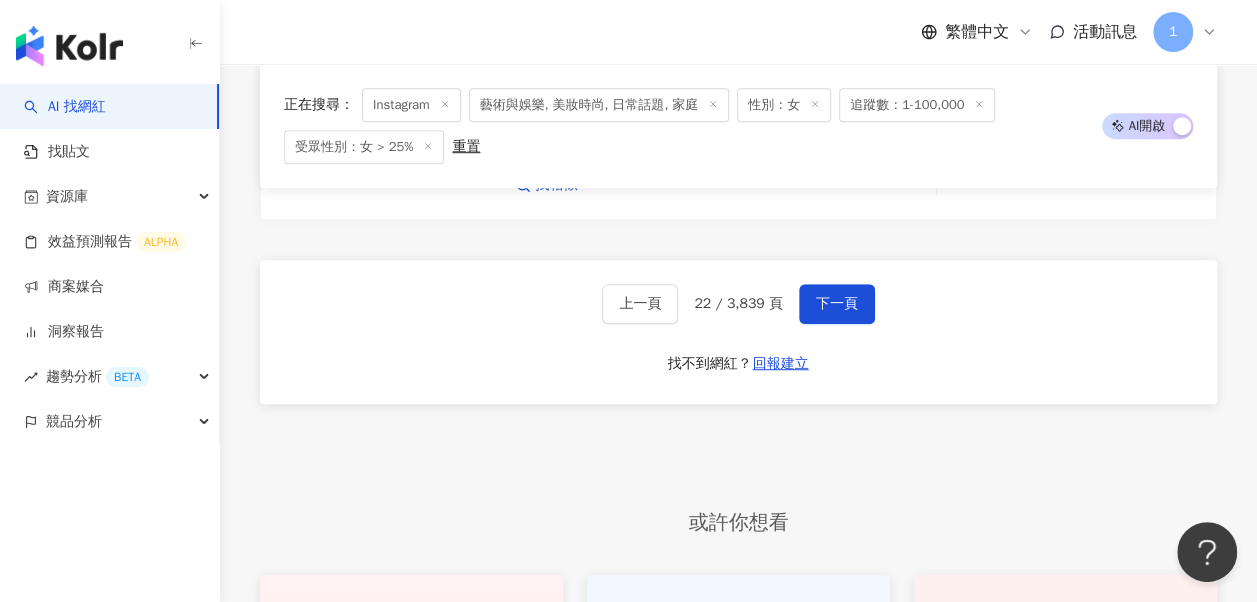 scroll, scrollTop: 4204, scrollLeft: 0, axis: vertical 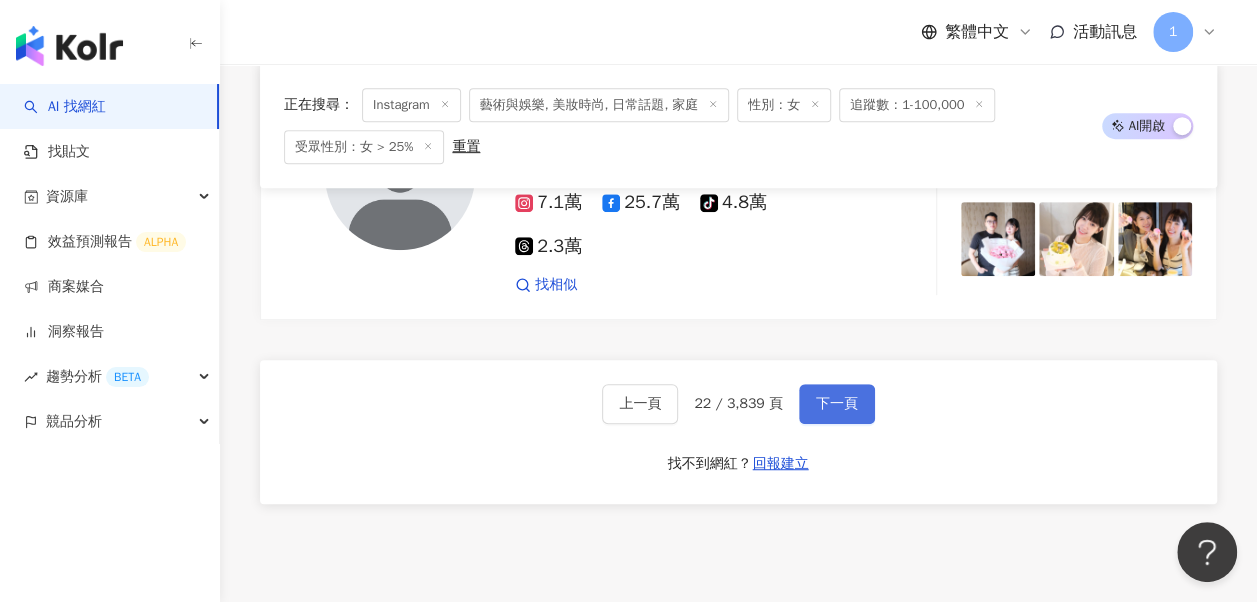 click on "下一頁" at bounding box center [837, 404] 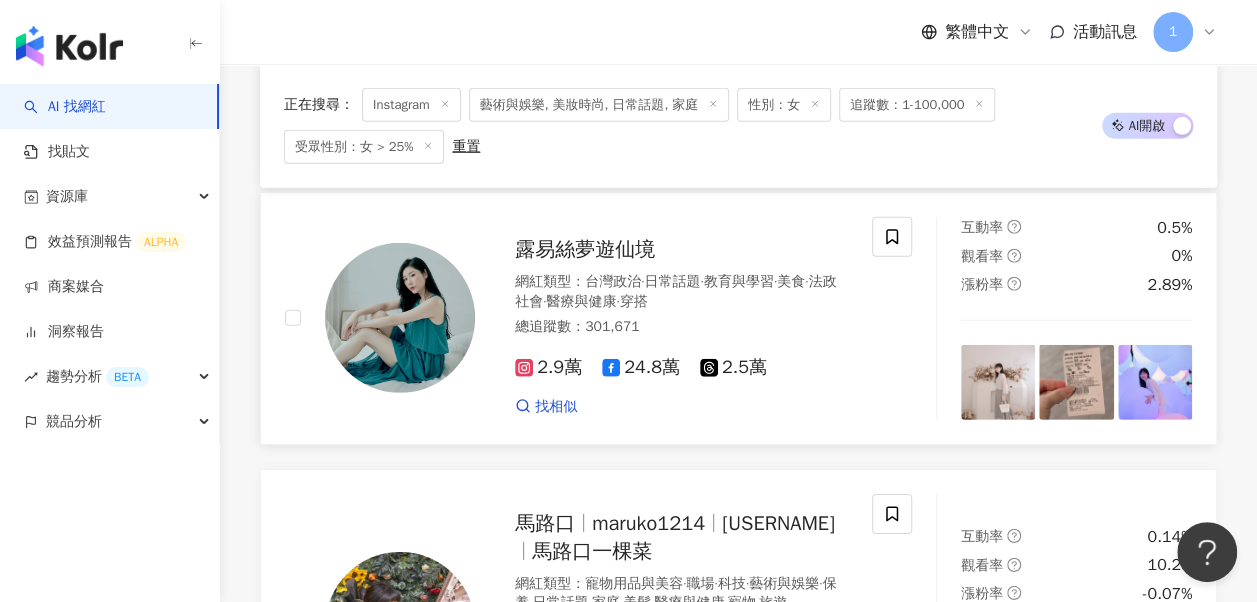 scroll, scrollTop: 3150, scrollLeft: 0, axis: vertical 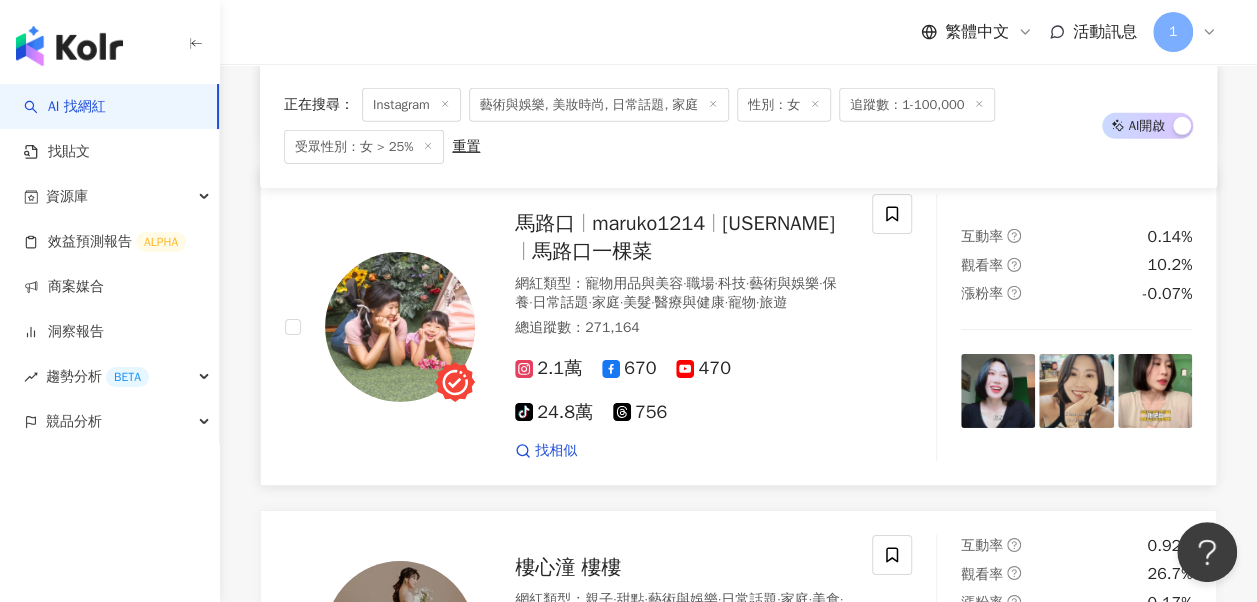 click on "·" at bounding box center [621, 302] 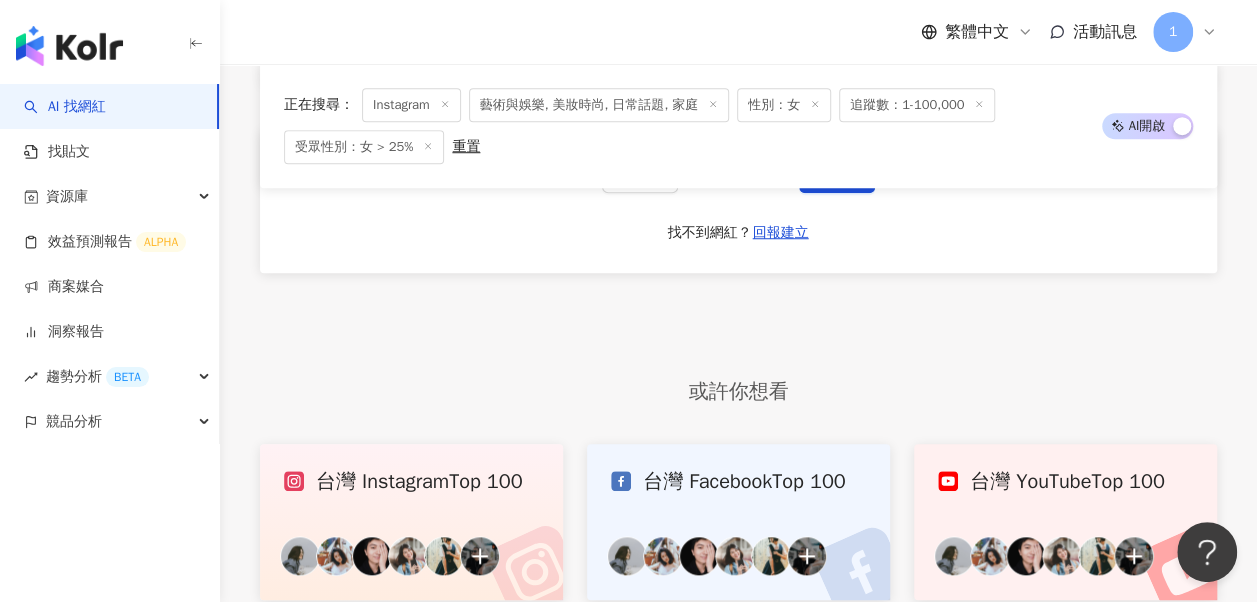 scroll, scrollTop: 4150, scrollLeft: 0, axis: vertical 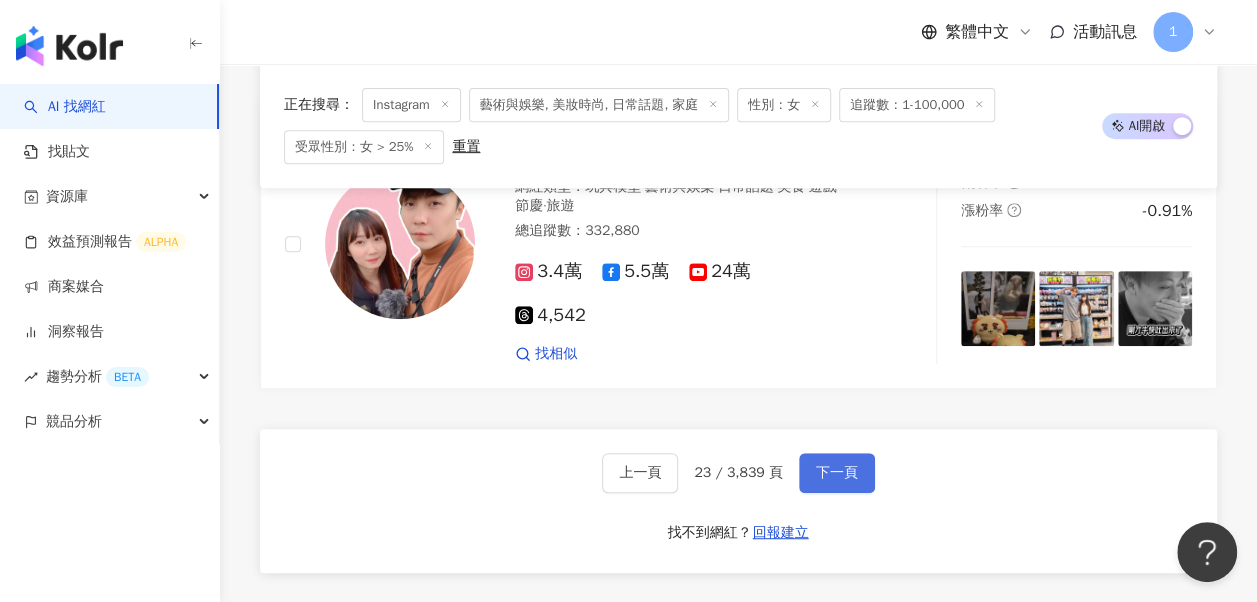 click on "下一頁" at bounding box center [837, 473] 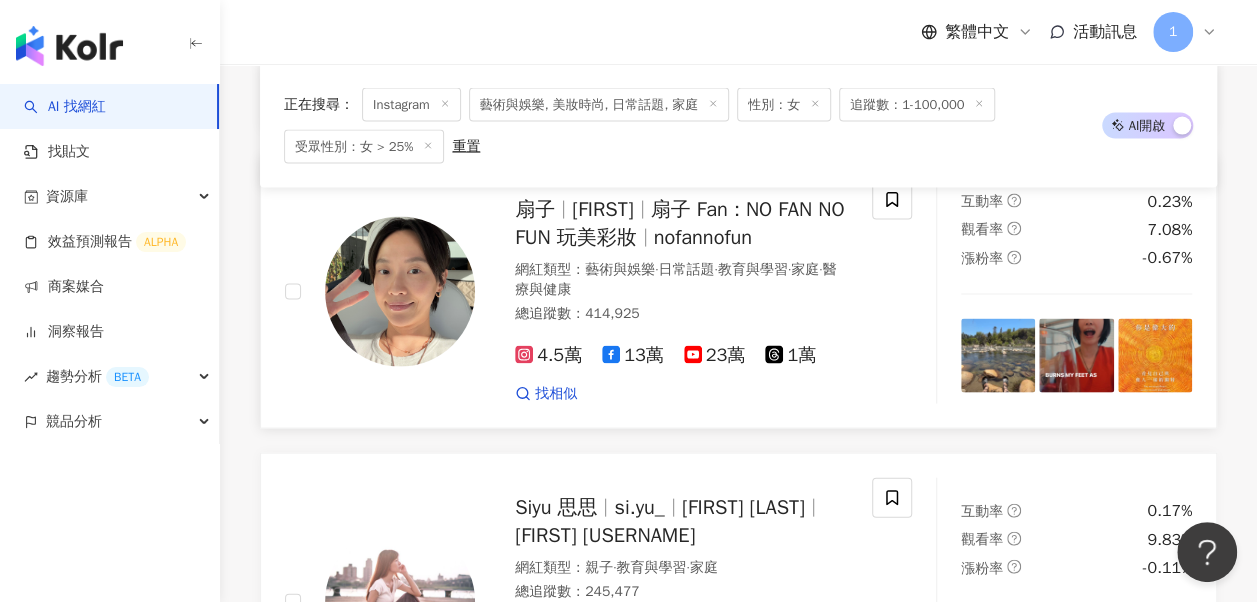 scroll, scrollTop: 2100, scrollLeft: 0, axis: vertical 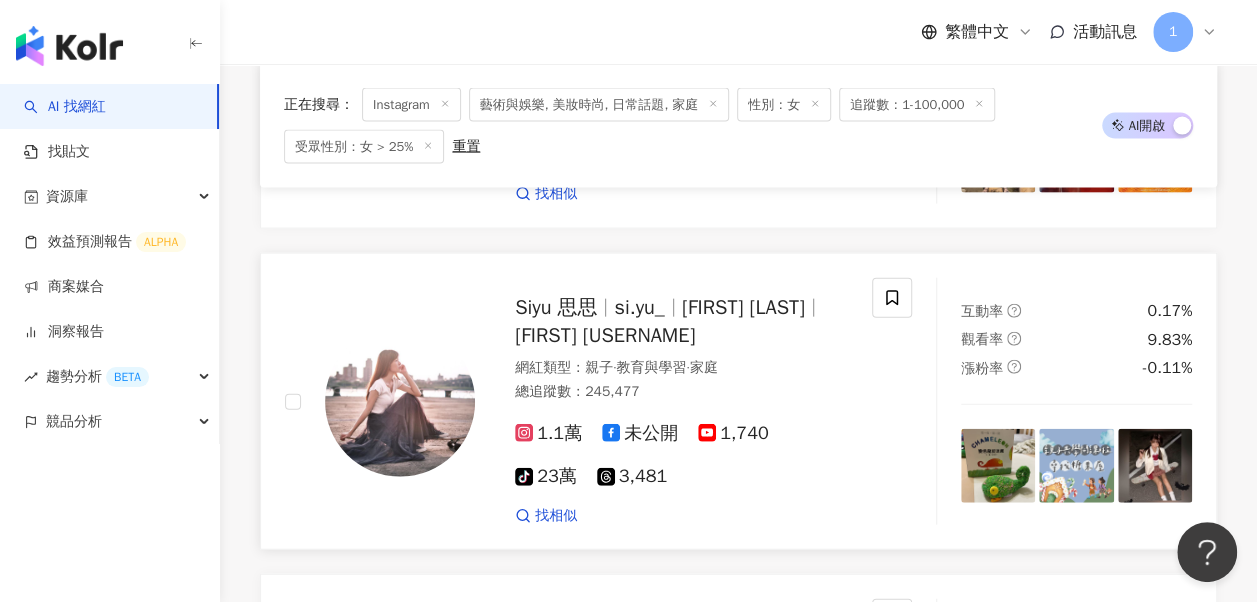 click on "Siyu 思思 si.yu_ 陳思瑀 思思長板 Siyu longboard 網紅類型 ： 親子  ·  教育與學習  ·  家庭 總追蹤數 ： 245,477 1.1萬 未公開 1,740 tiktok-icon 23萬 3,481 找相似" at bounding box center [661, 402] 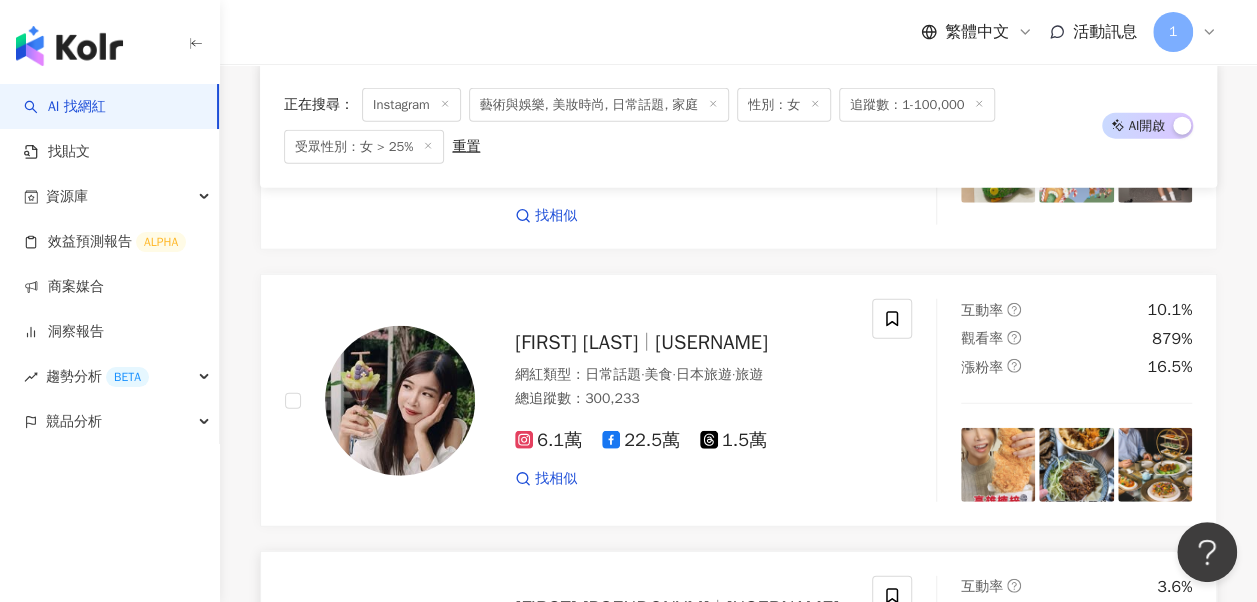 scroll, scrollTop: 2600, scrollLeft: 0, axis: vertical 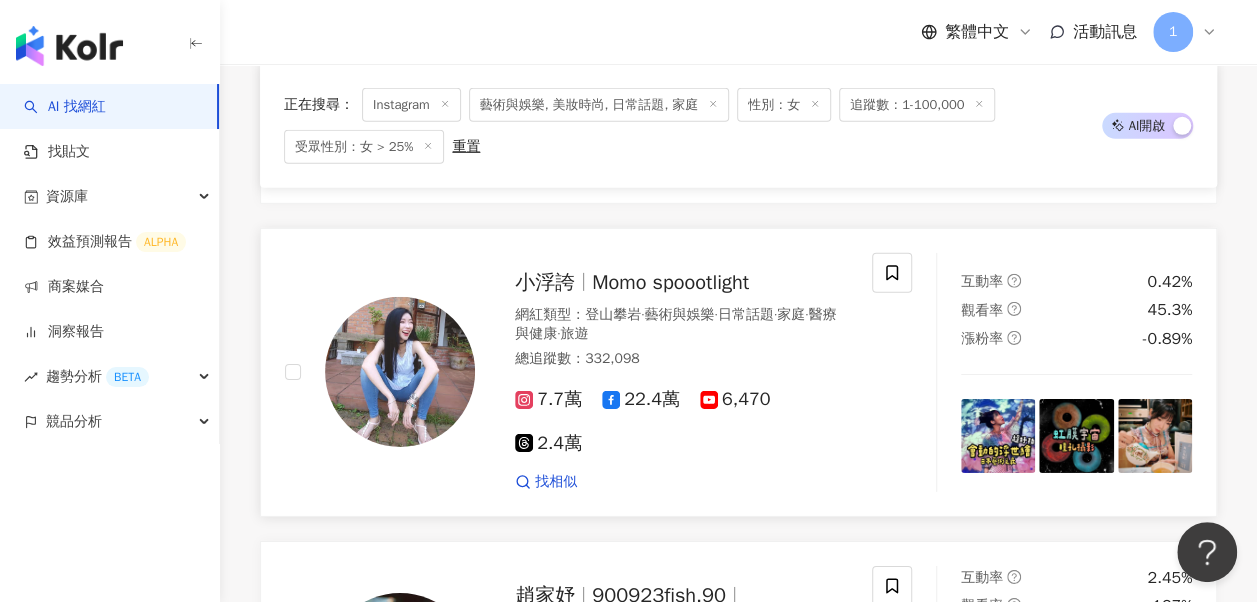 drag, startPoint x: 586, startPoint y: 396, endPoint x: 407, endPoint y: 433, distance: 182.78403 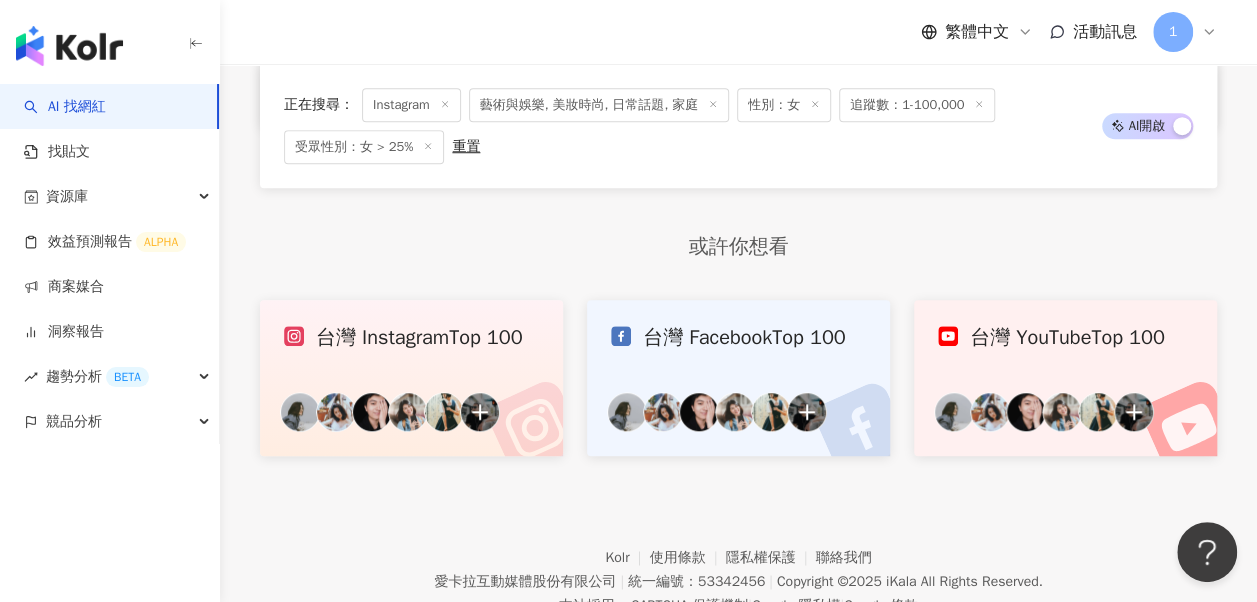 scroll, scrollTop: 4090, scrollLeft: 0, axis: vertical 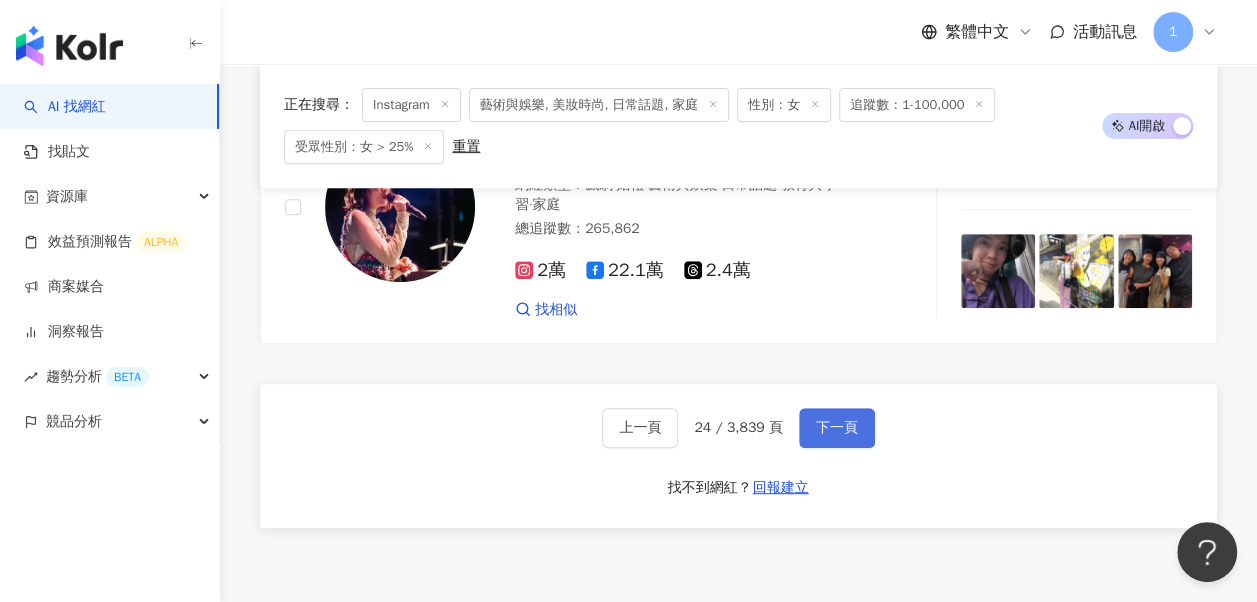 click on "下一頁" at bounding box center (837, 428) 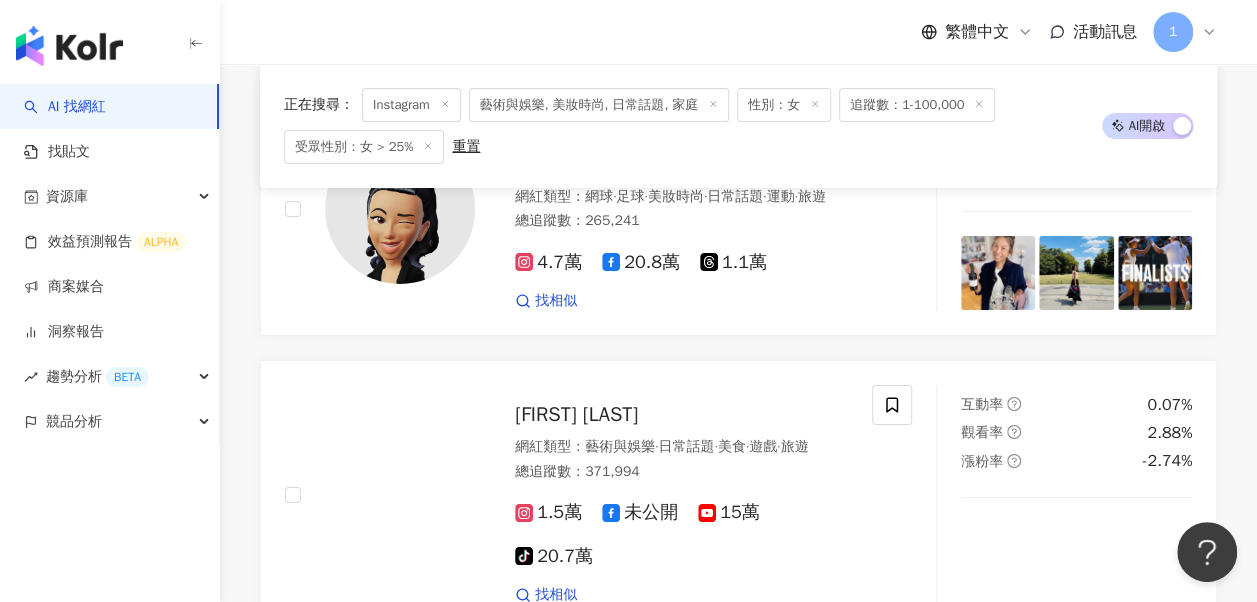 scroll, scrollTop: 3870, scrollLeft: 0, axis: vertical 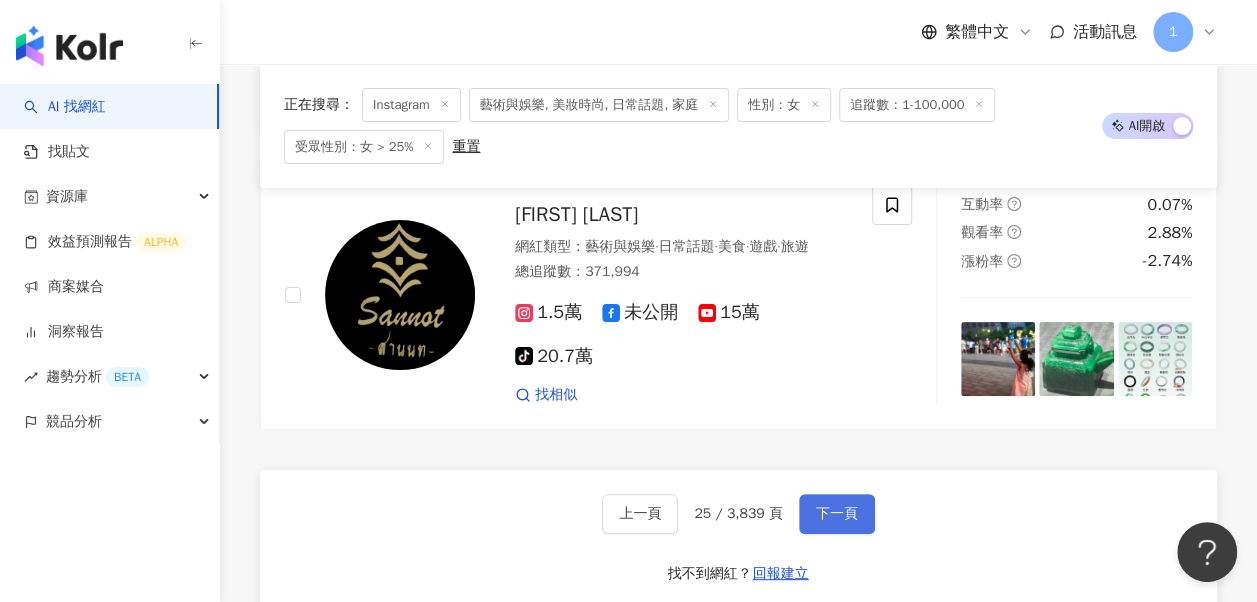 click on "下一頁" at bounding box center (837, 514) 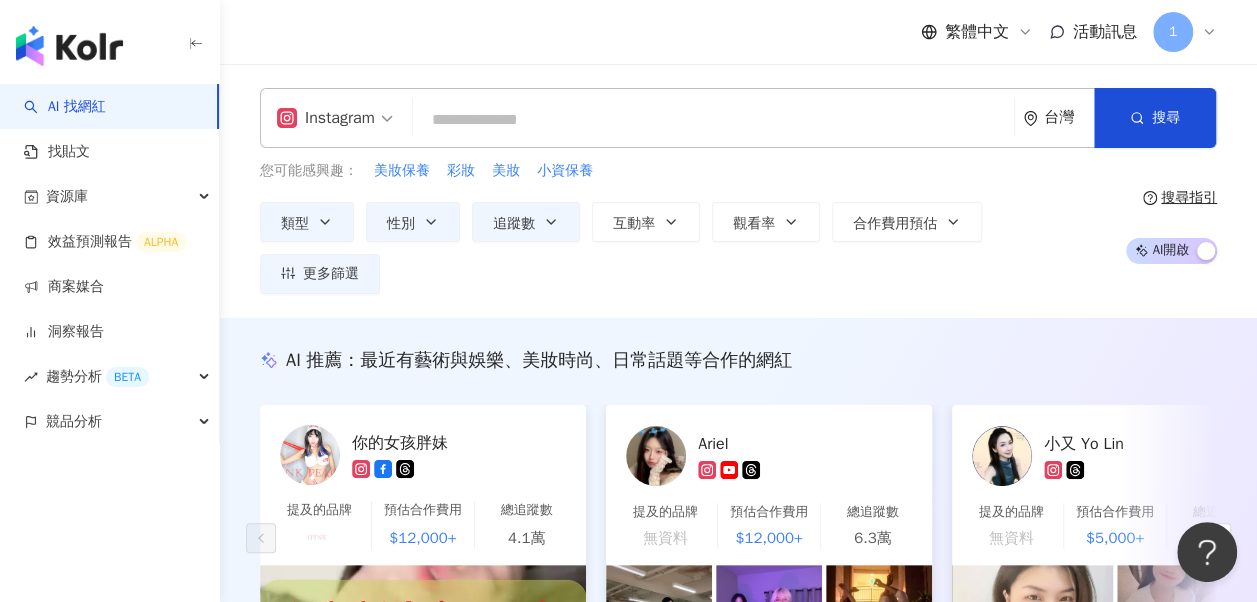 scroll, scrollTop: 200, scrollLeft: 0, axis: vertical 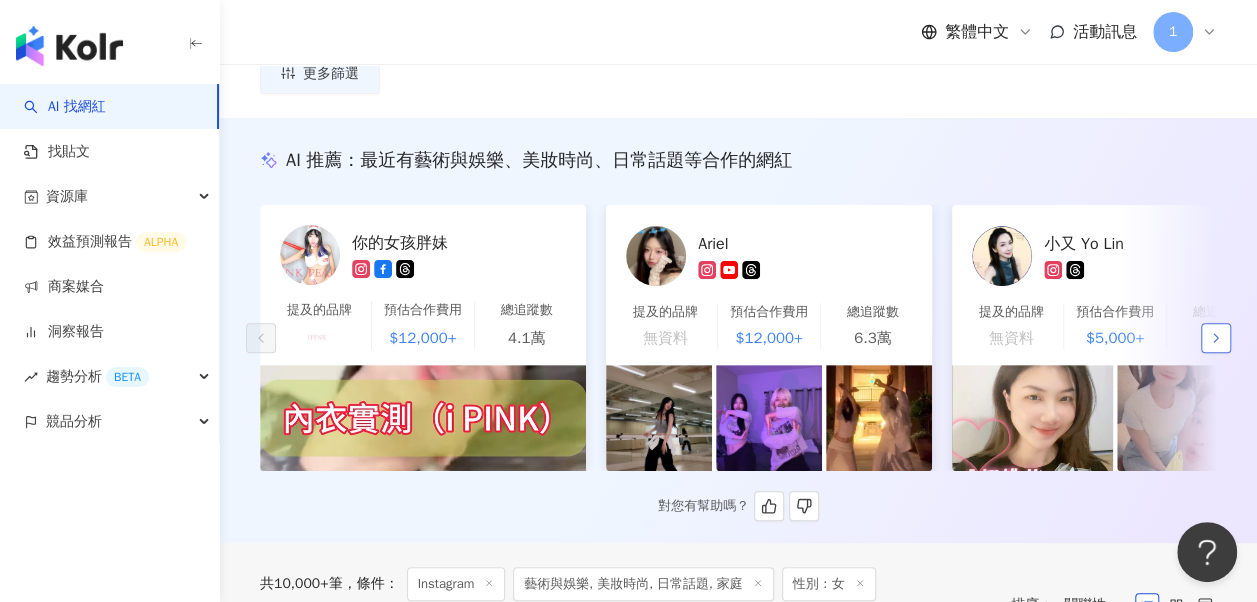 click 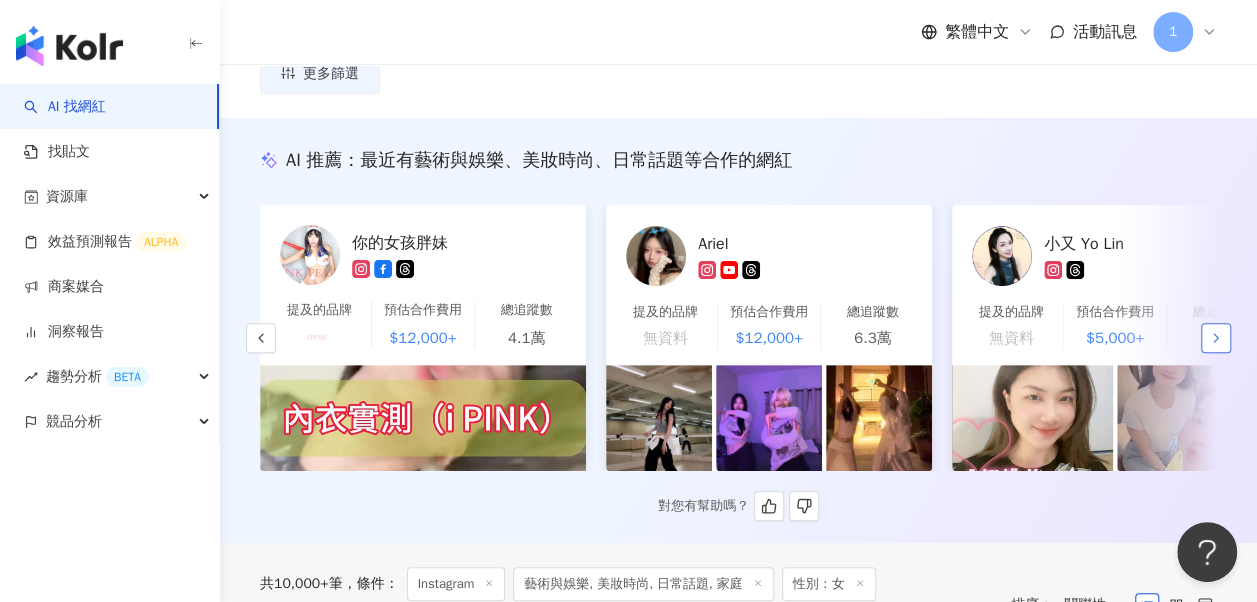 scroll, scrollTop: 0, scrollLeft: 692, axis: horizontal 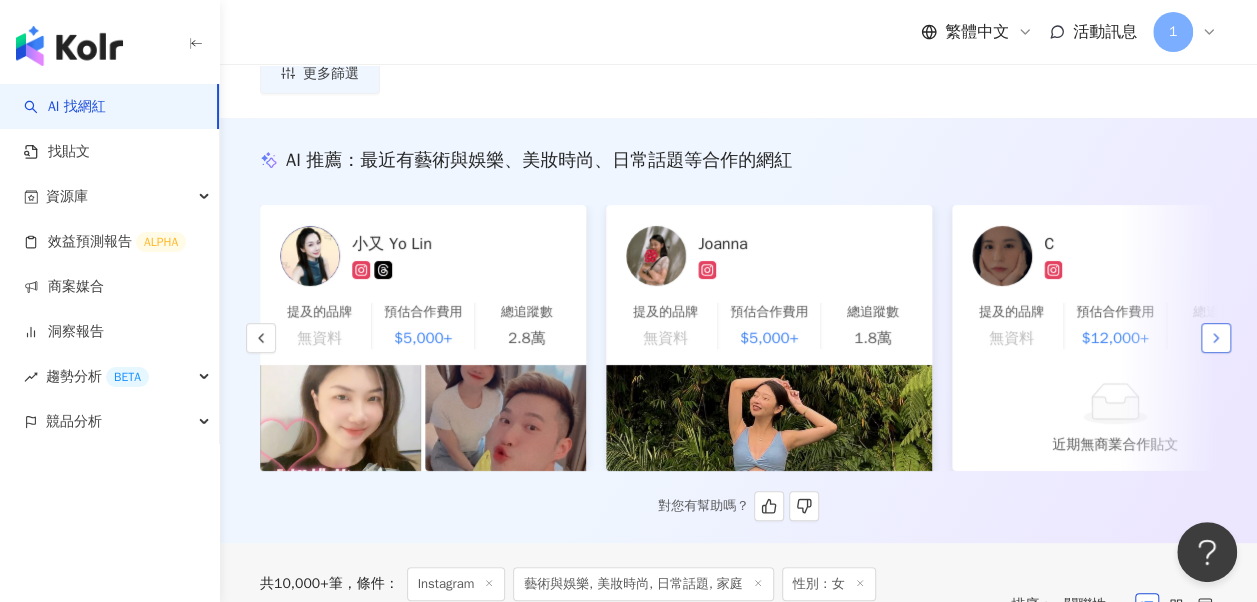 click 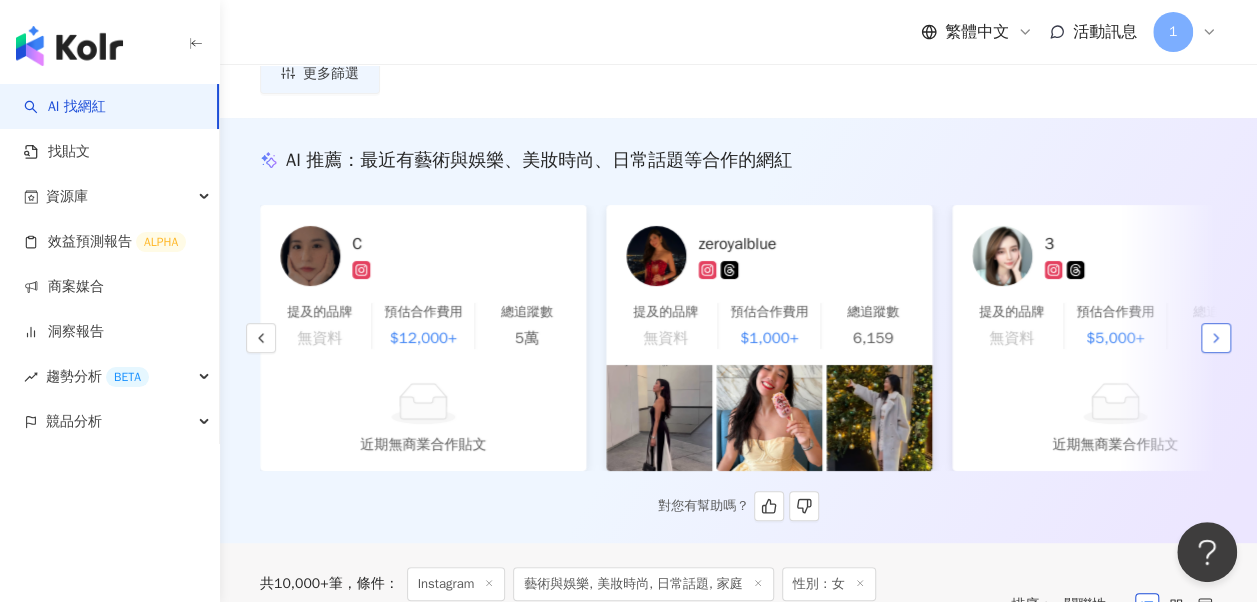 click 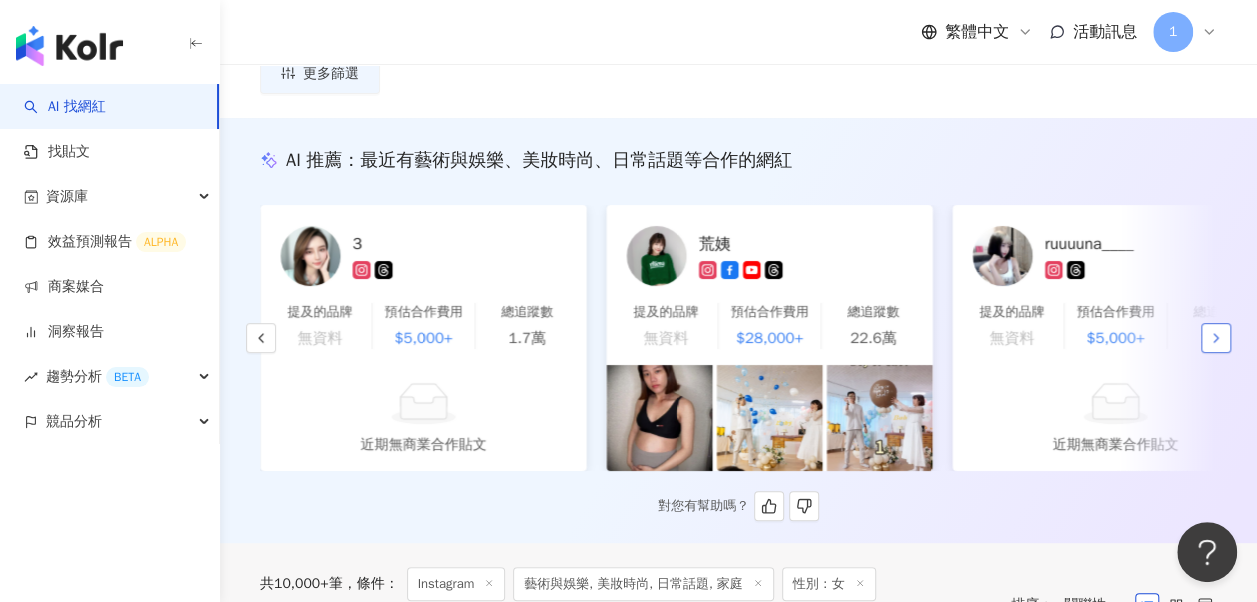 click 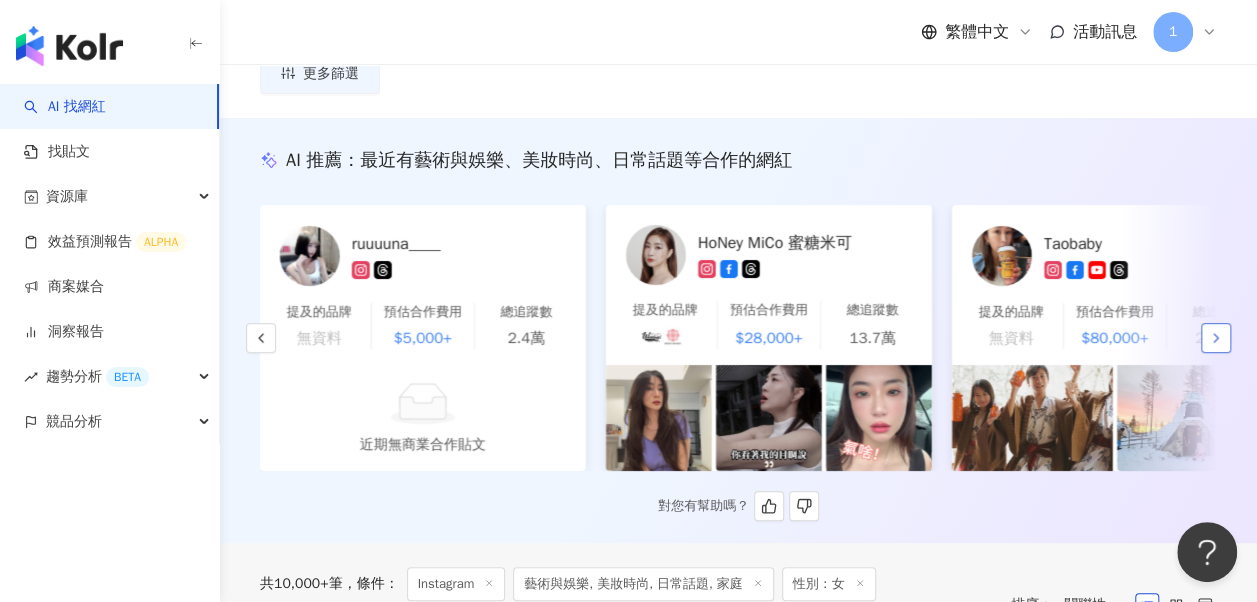 click 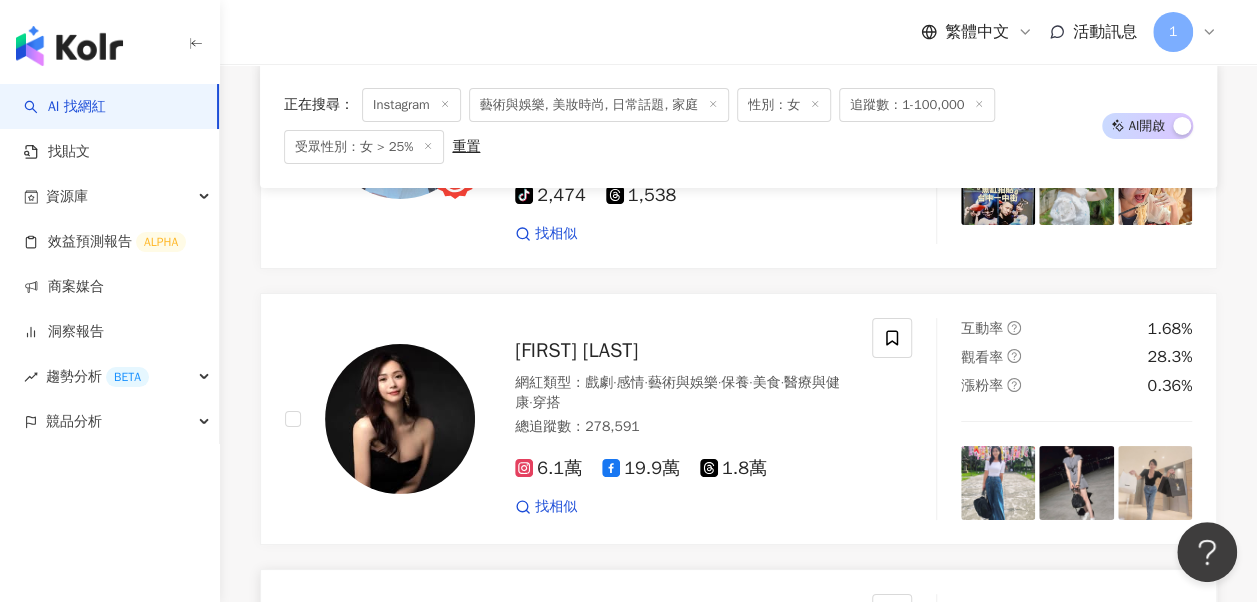 scroll, scrollTop: 3700, scrollLeft: 0, axis: vertical 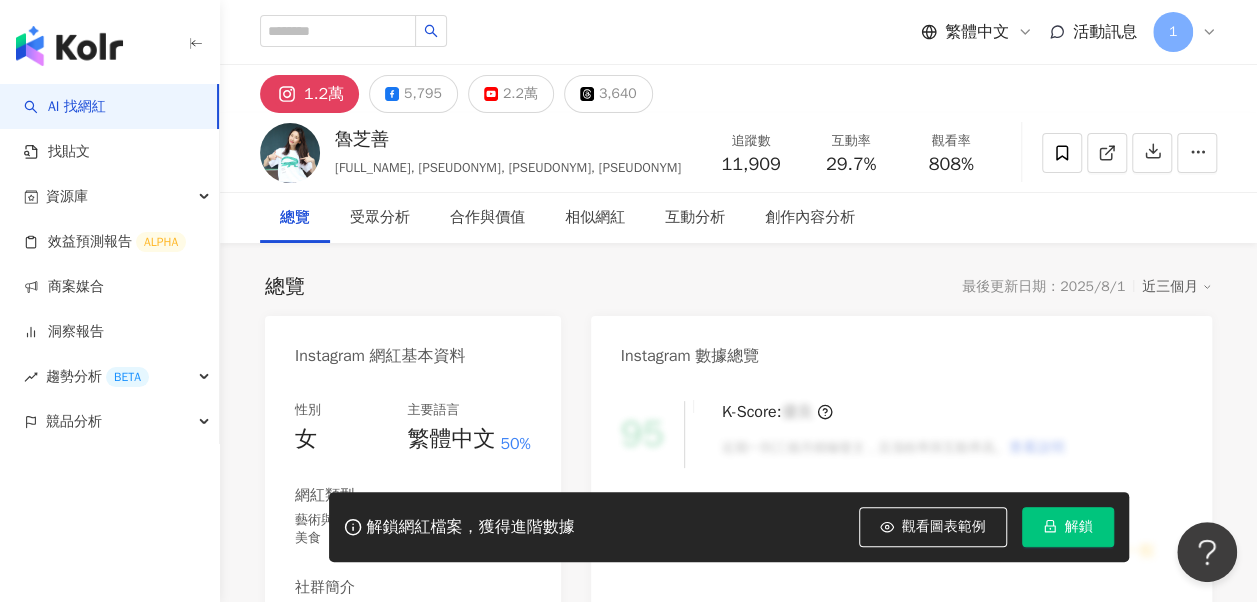 click on "https://www.instagram.com/[USERNAME]/" at bounding box center (423, 657) 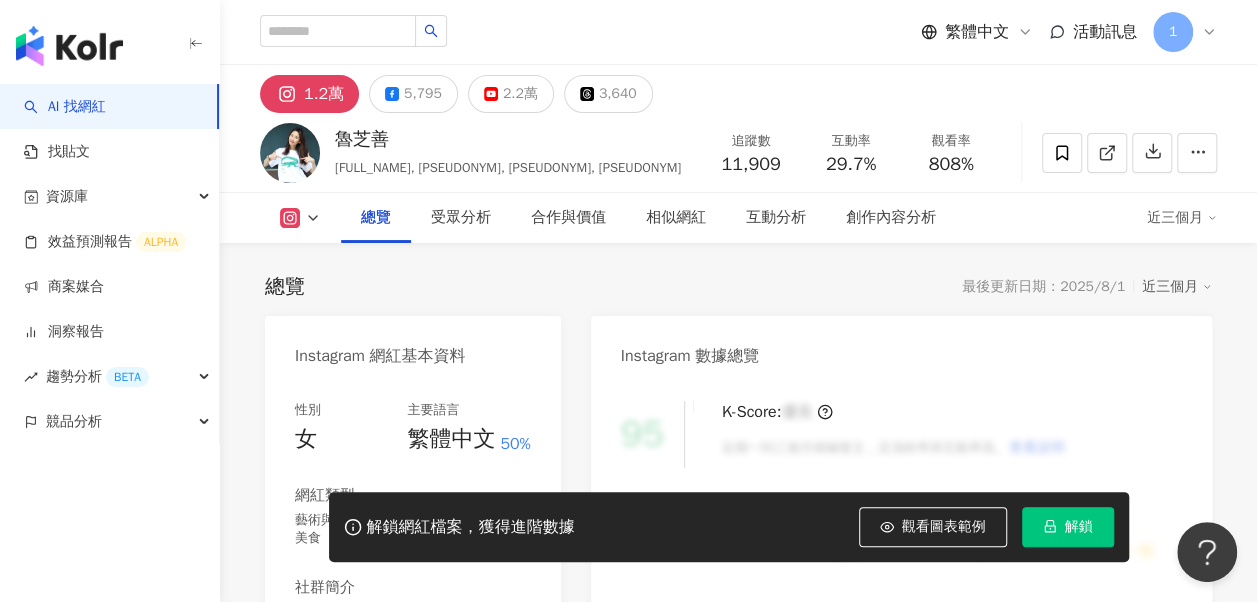 scroll, scrollTop: 300, scrollLeft: 0, axis: vertical 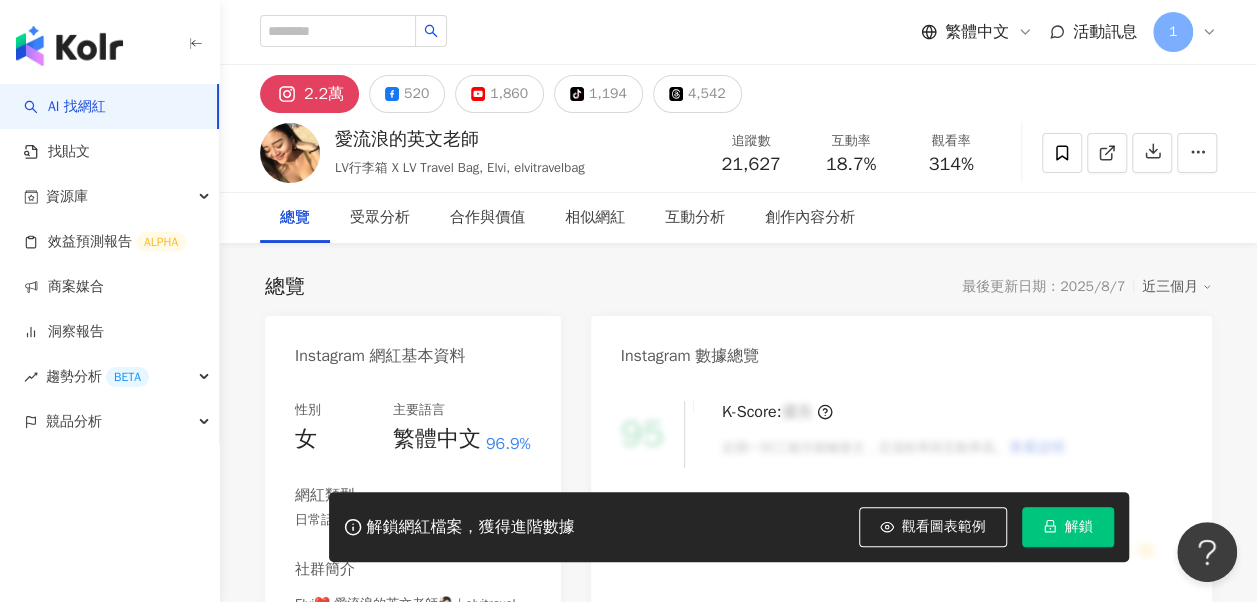 click on "https://www.instagram.com/elvitravelbag/" at bounding box center (423, 639) 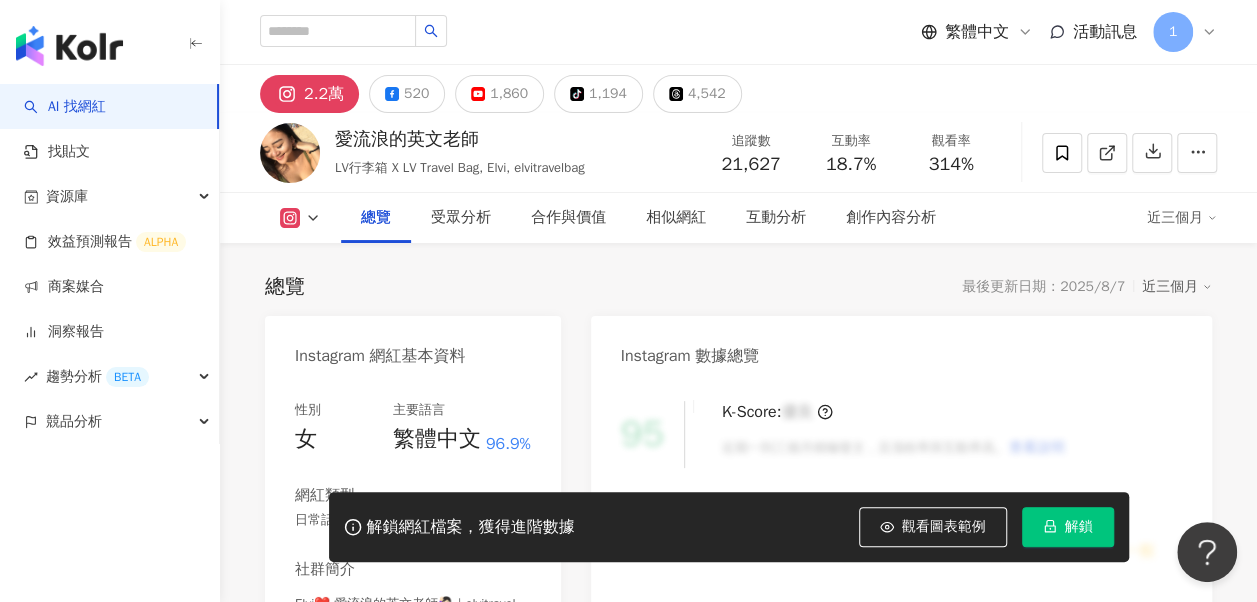 scroll, scrollTop: 200, scrollLeft: 0, axis: vertical 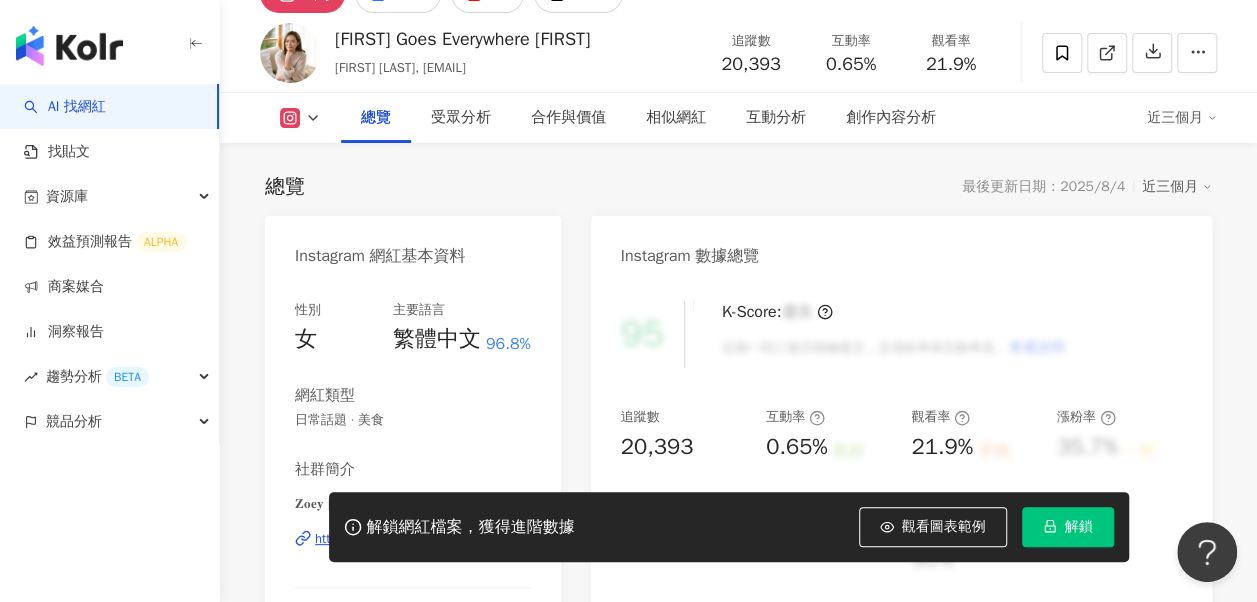 click on "性別   女 主要語言   繁體中文 96.8% 網紅類型 日常話題 · 美食 社群簡介 𝐙𝐨𝐞𝐲 𝐊𝐚𝐨 | zoeyk.co https://www.instagram.com/zoeyk.co/ #佐編茶水間 👉🏻 2025 與生命共舞💃🏻 看更多" at bounding box center [413, 482] 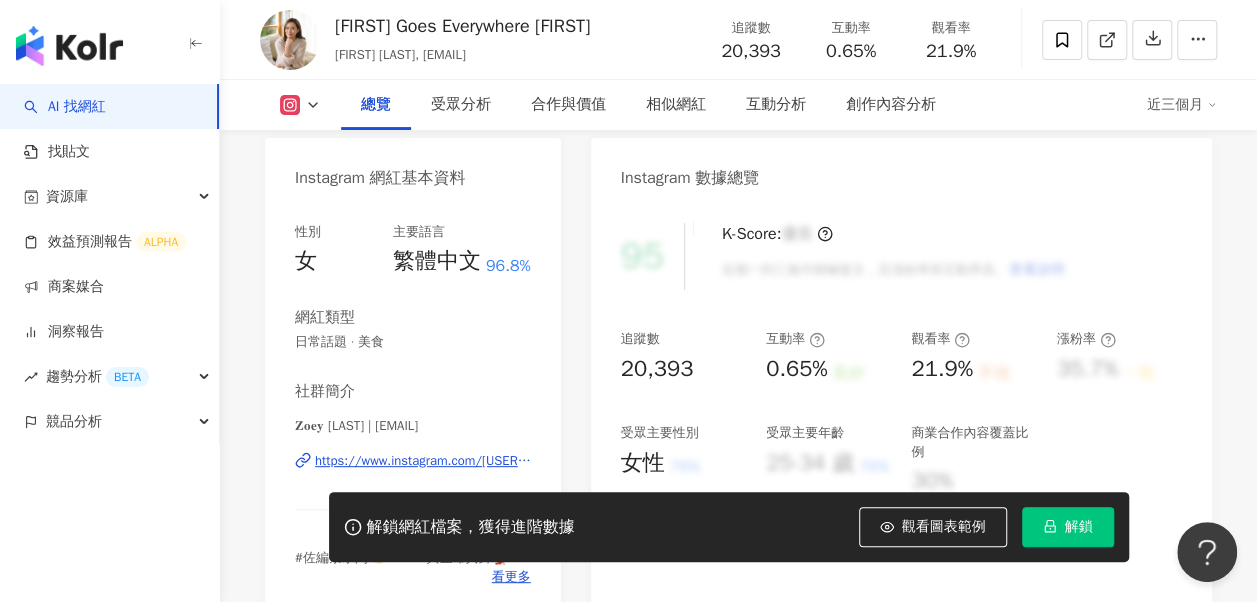 click on "https://www.instagram.com/zoeyk.co/" at bounding box center [423, 461] 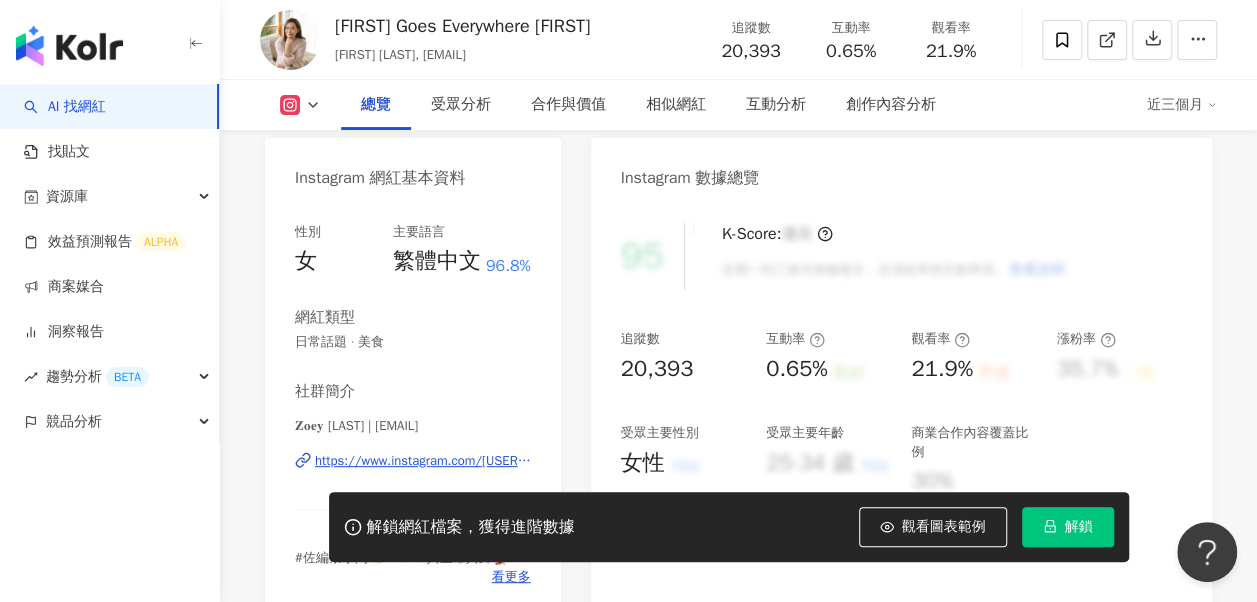 scroll, scrollTop: 0, scrollLeft: 0, axis: both 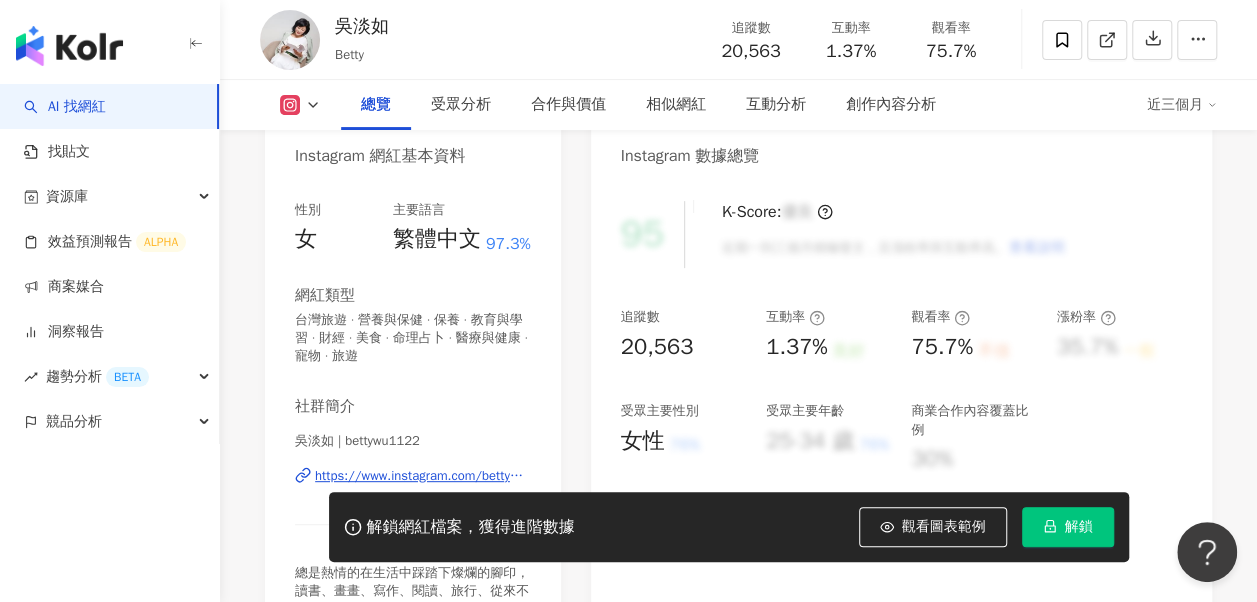 click on "https://www.instagram.com/bettywu1122/" at bounding box center [423, 476] 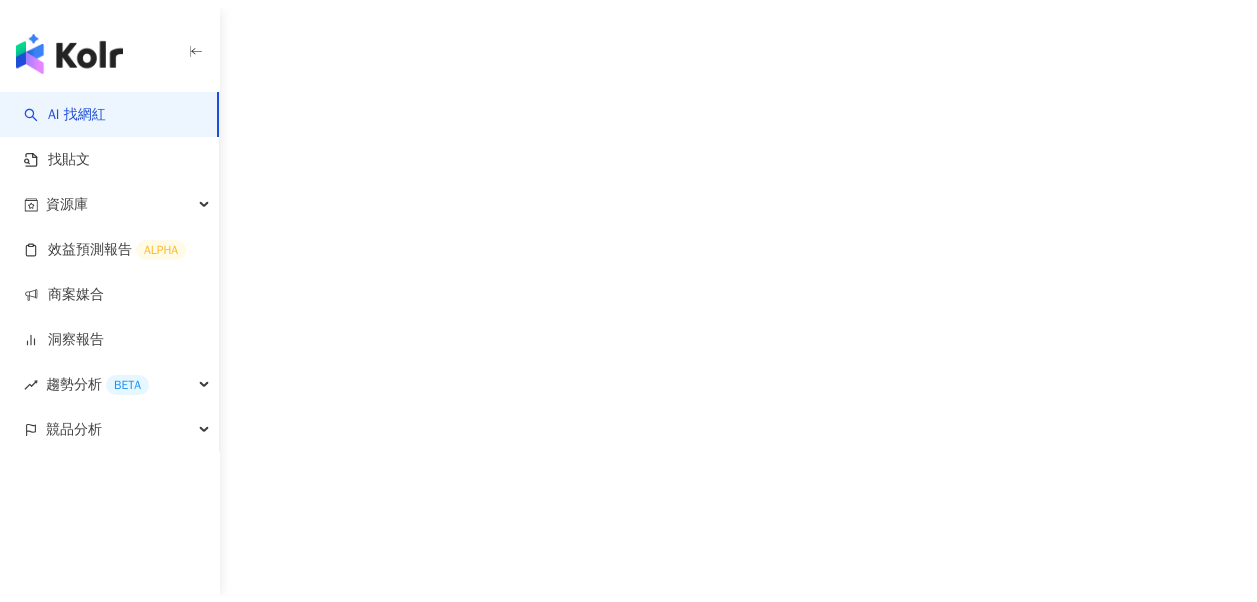 scroll, scrollTop: 0, scrollLeft: 0, axis: both 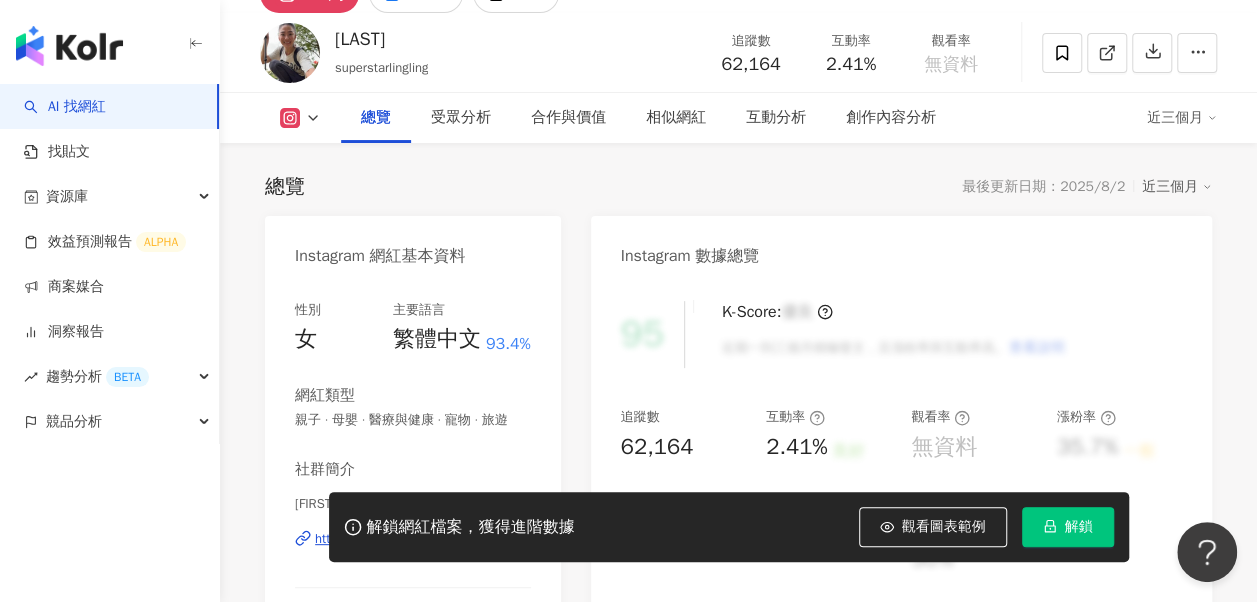 click on "https://www.instagram.com/superstarlingling/" at bounding box center [423, 539] 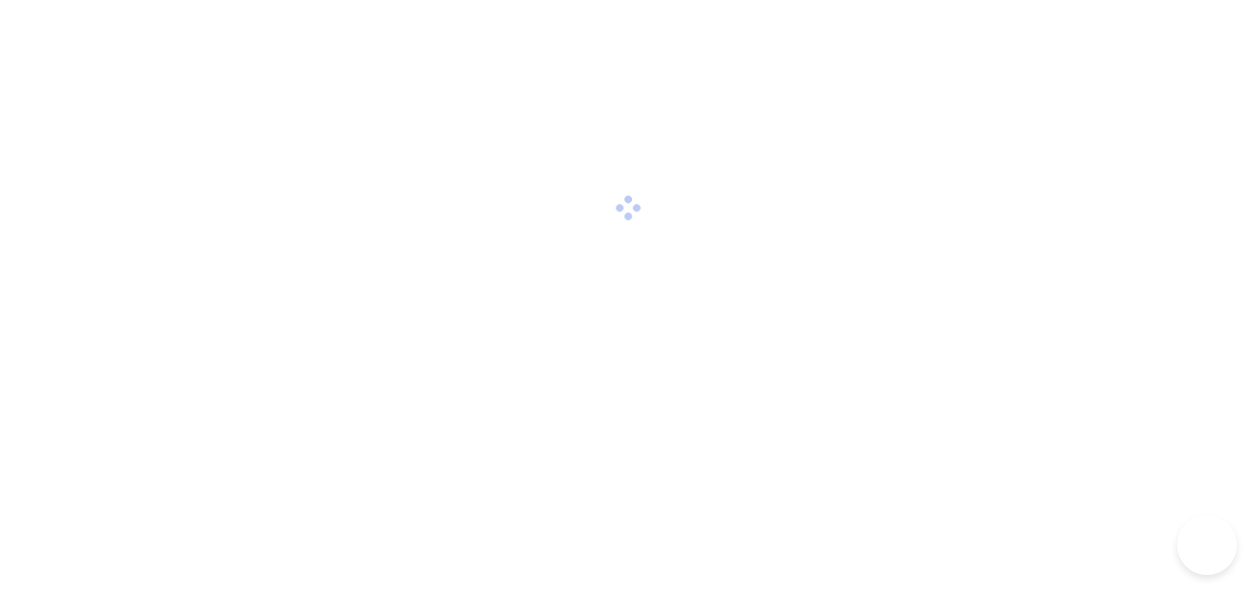 scroll, scrollTop: 0, scrollLeft: 0, axis: both 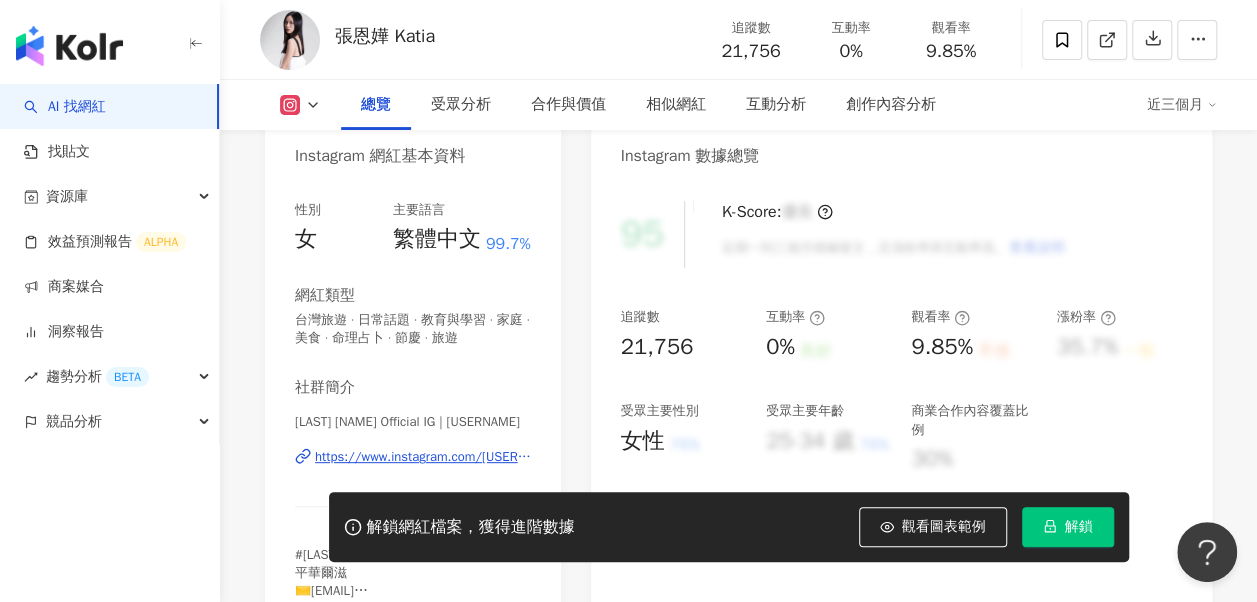 drag, startPoint x: 416, startPoint y: 451, endPoint x: 943, endPoint y: 0, distance: 693.6354 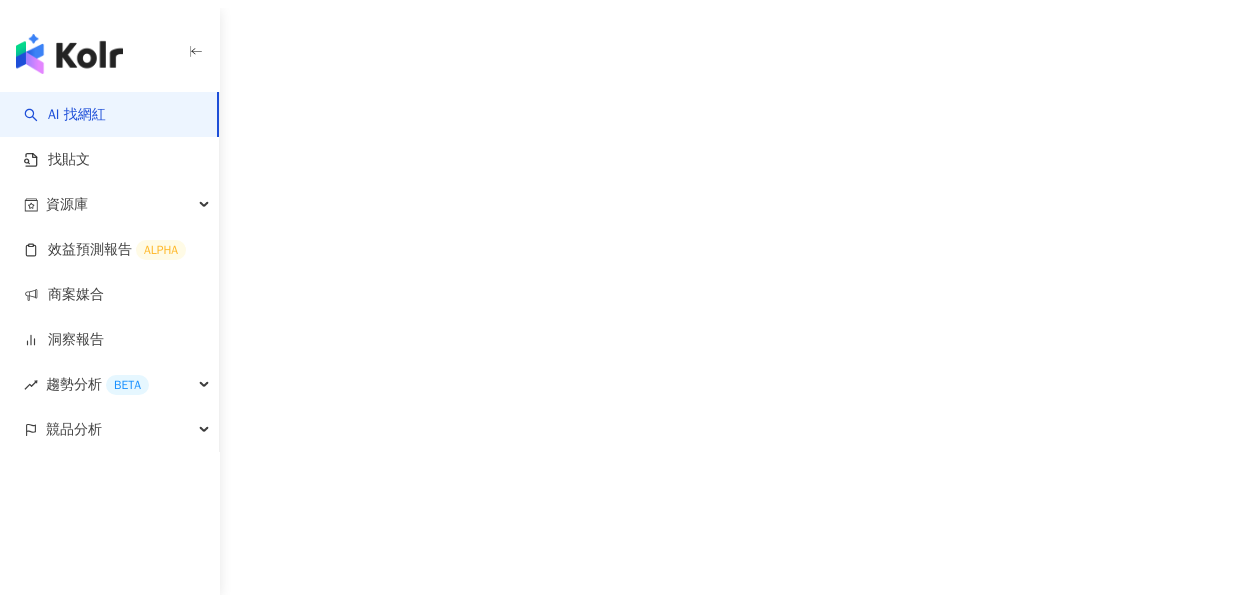scroll, scrollTop: 0, scrollLeft: 0, axis: both 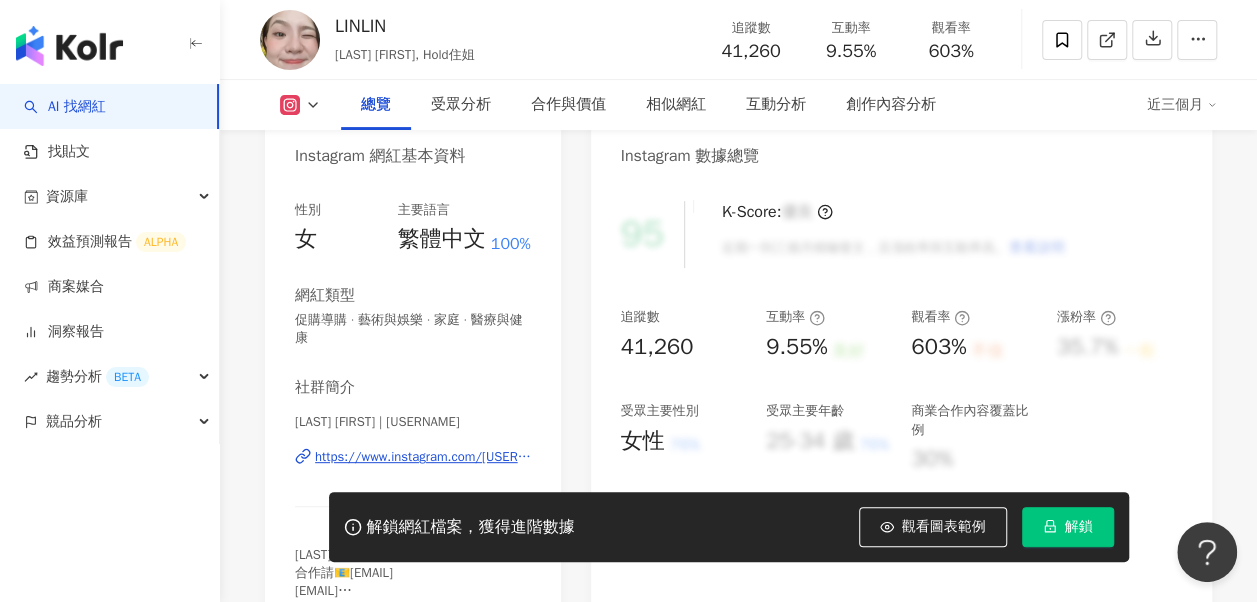 click on "https://www.instagram.com/linlin59410/" at bounding box center [423, 457] 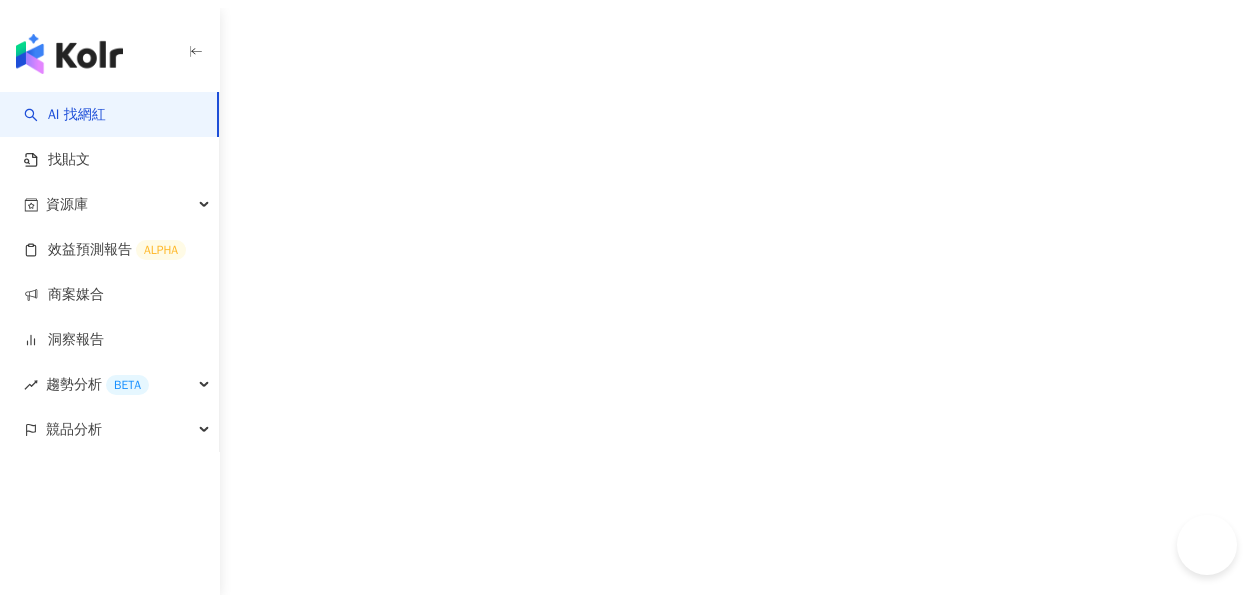 scroll, scrollTop: 0, scrollLeft: 0, axis: both 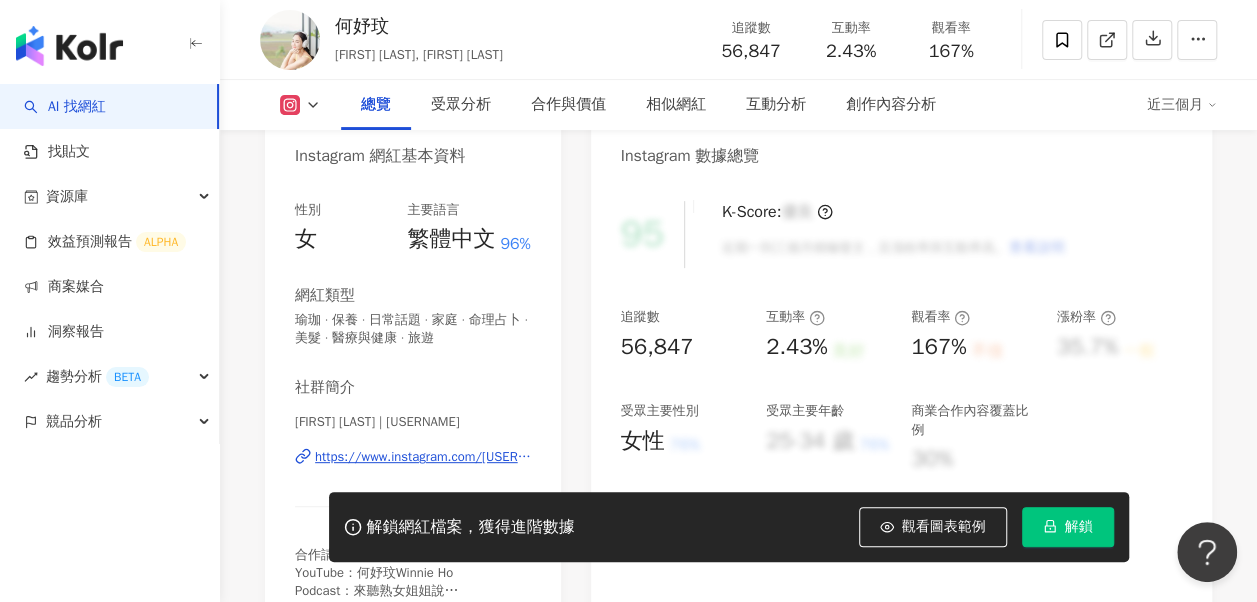 click on "https://www.instagram.com/winnie0104/" at bounding box center [423, 457] 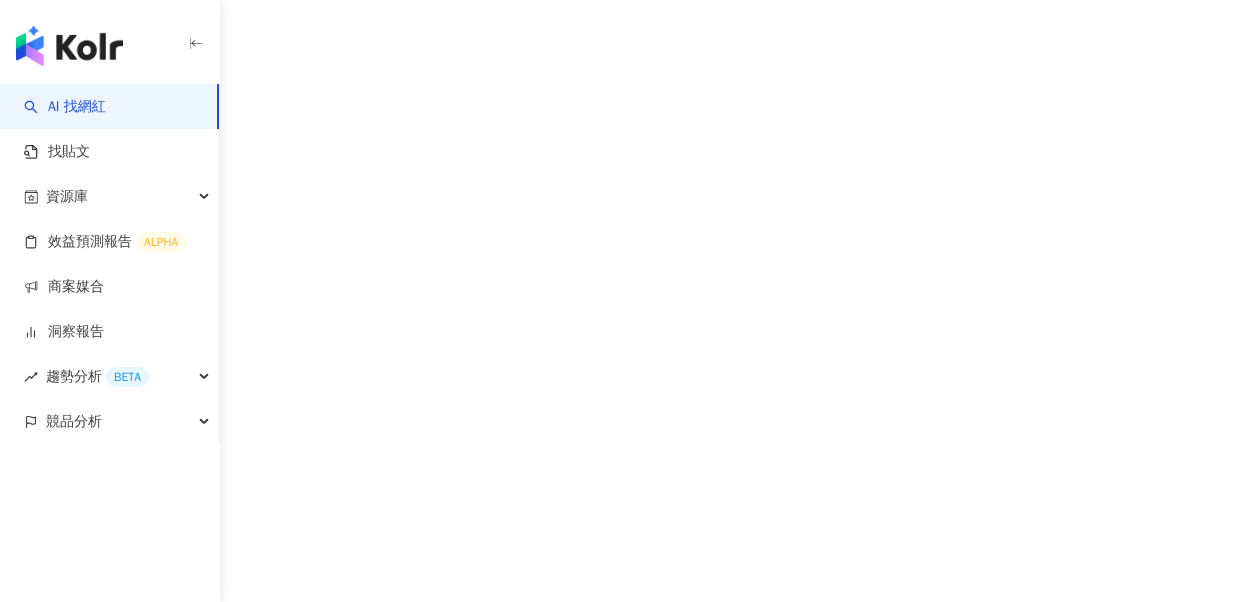 scroll, scrollTop: 0, scrollLeft: 0, axis: both 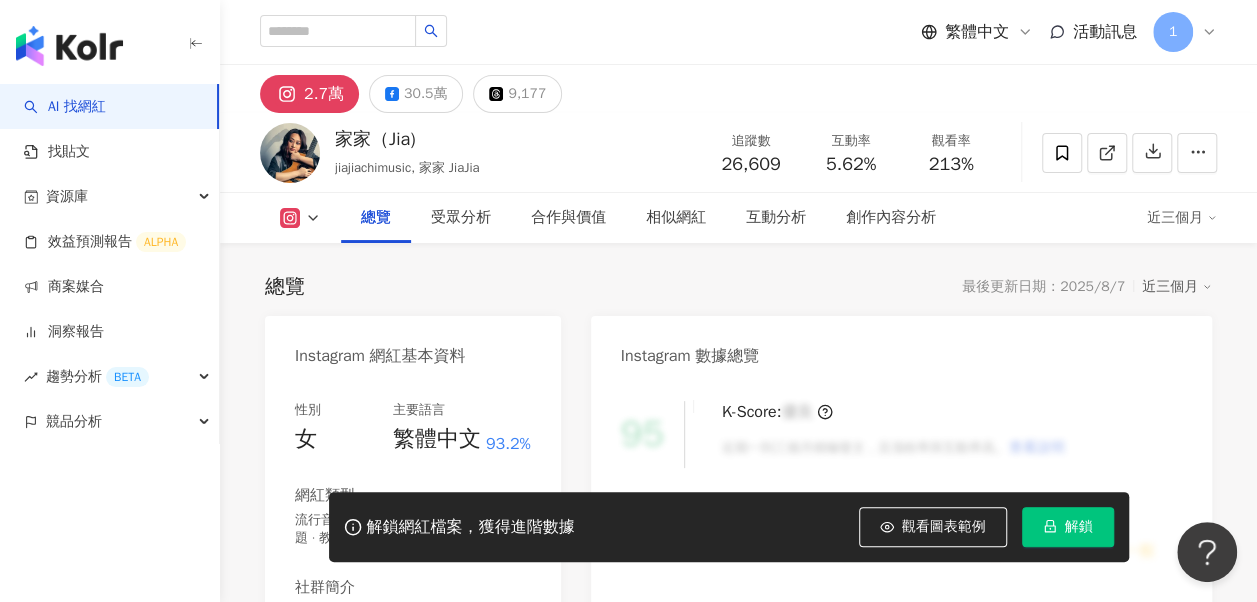 click on "https://www.instagram.com/jiajiachimusic/" at bounding box center [423, 657] 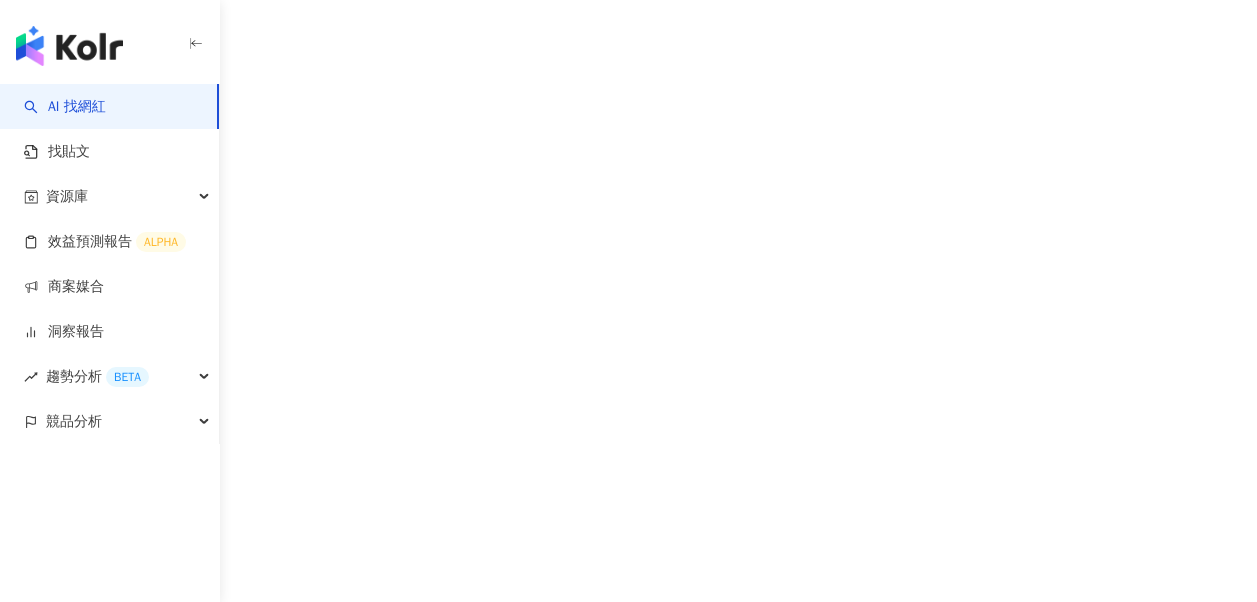 scroll, scrollTop: 0, scrollLeft: 0, axis: both 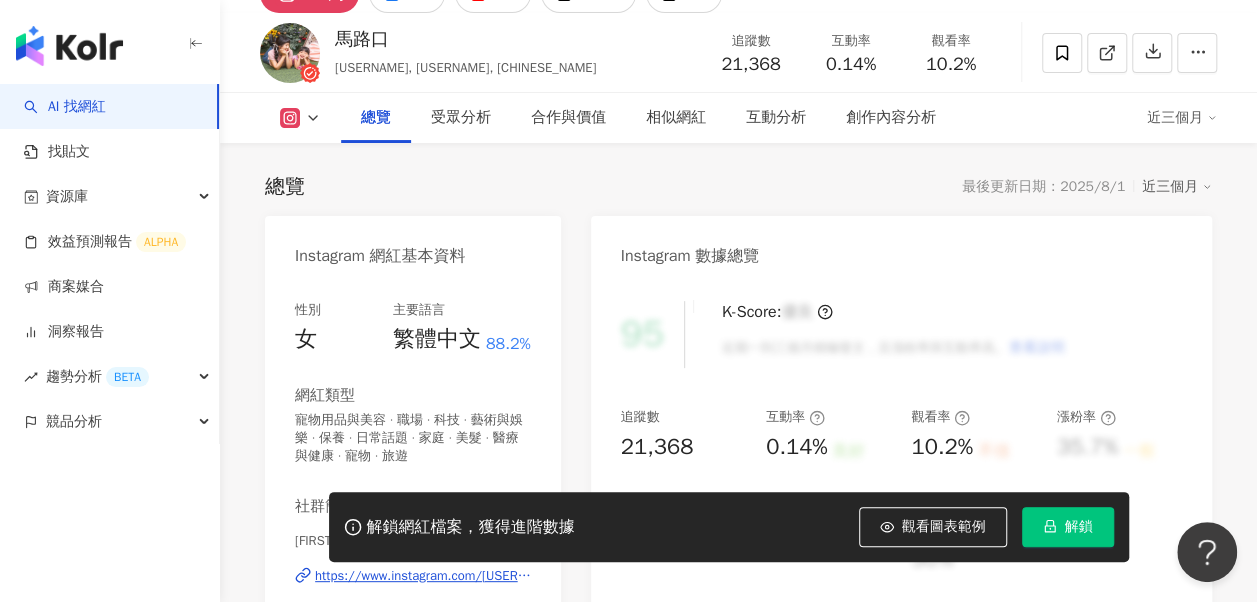 click on "https://www.instagram.com/[USERNAME]/" at bounding box center [423, 576] 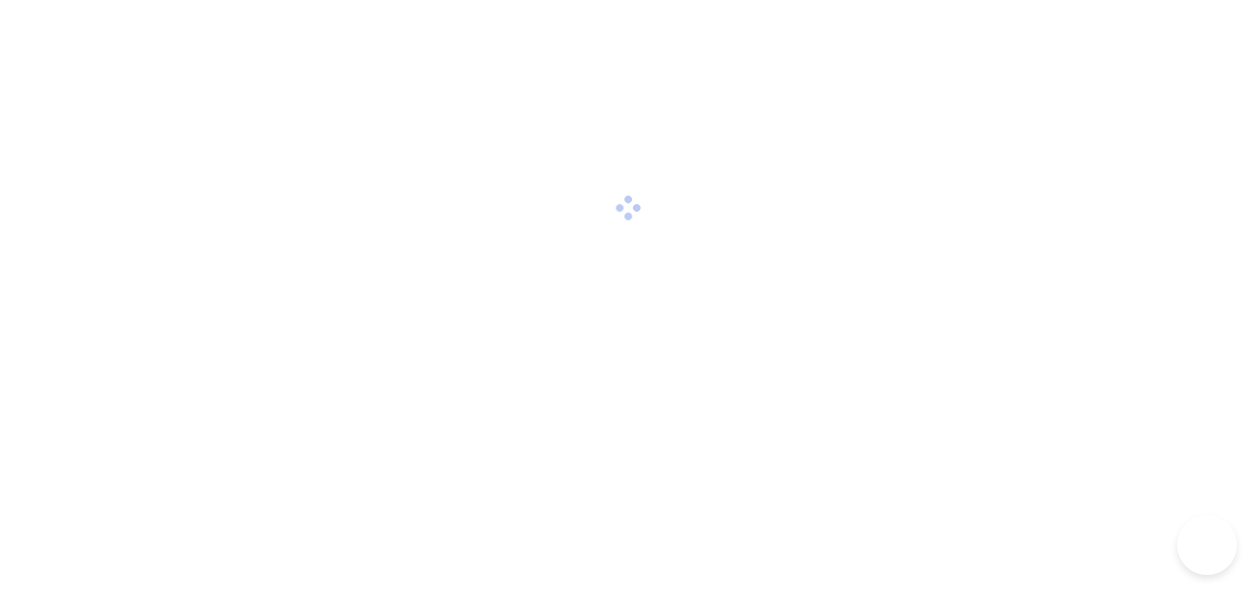 scroll, scrollTop: 0, scrollLeft: 0, axis: both 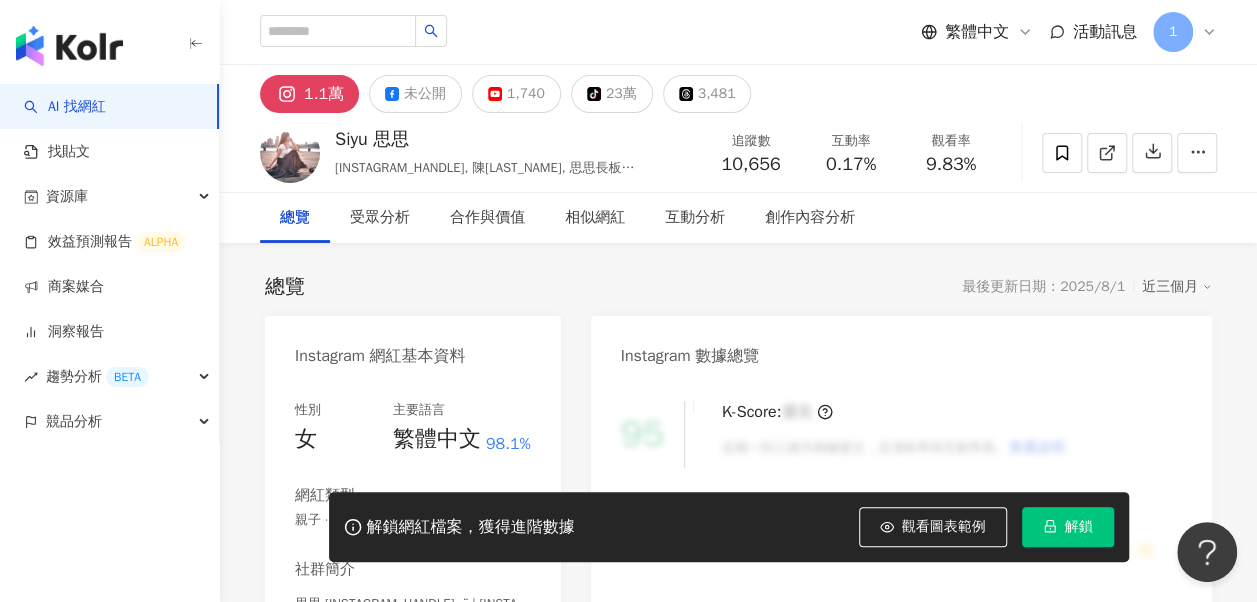 click on "https://www.instagram.com/si.yu_/" at bounding box center [418, 639] 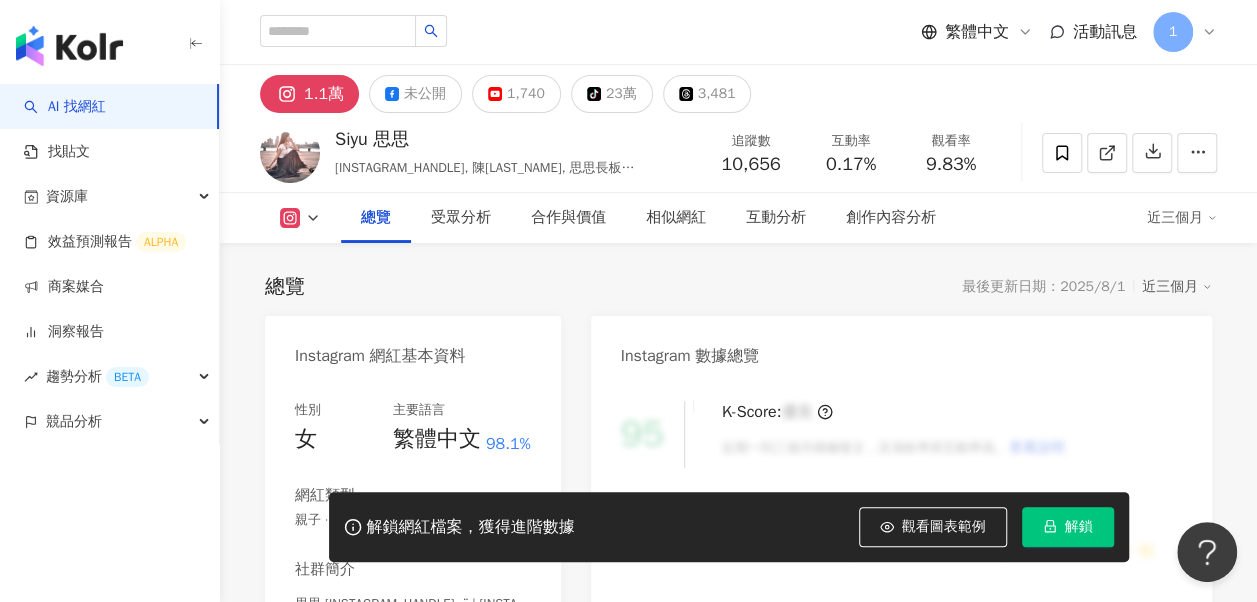 scroll, scrollTop: 200, scrollLeft: 0, axis: vertical 